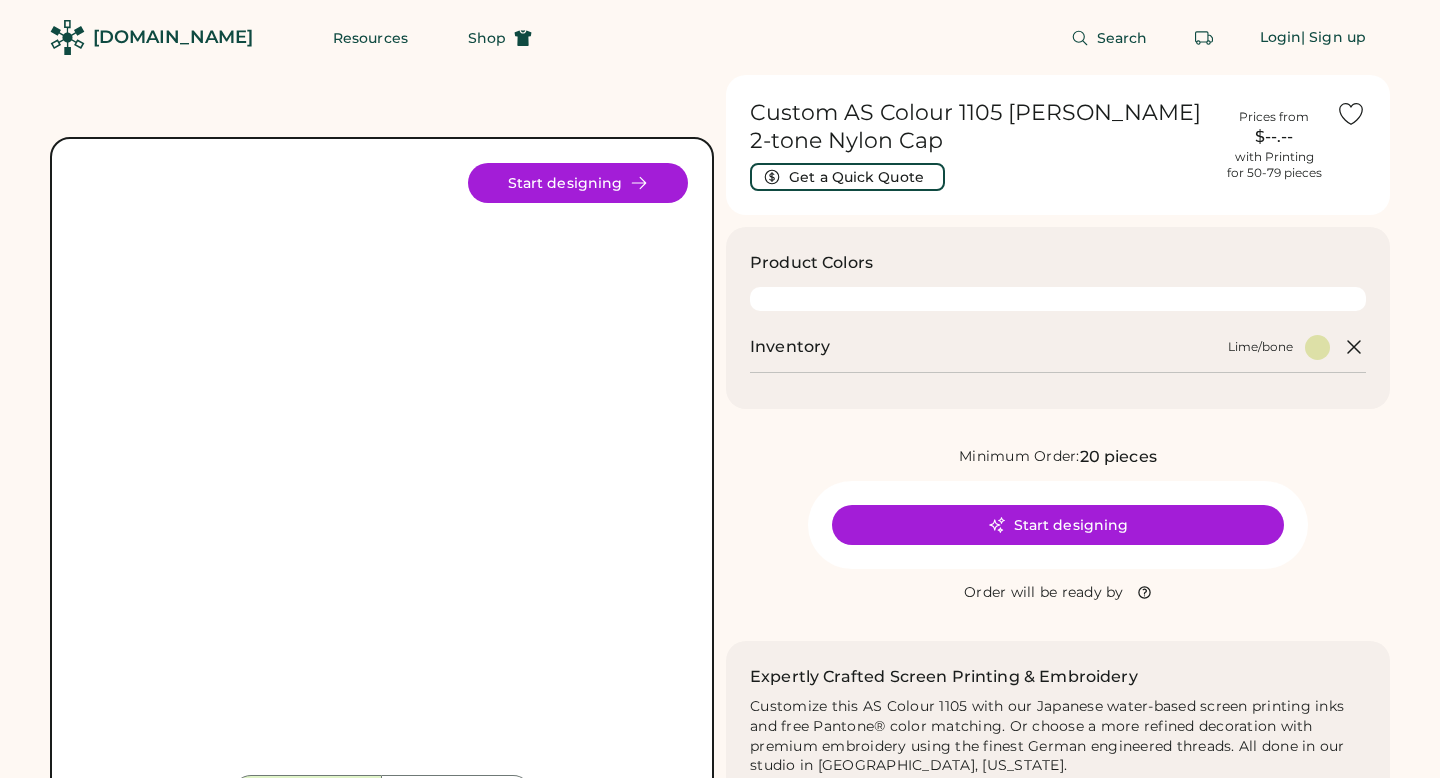 scroll, scrollTop: 0, scrollLeft: 0, axis: both 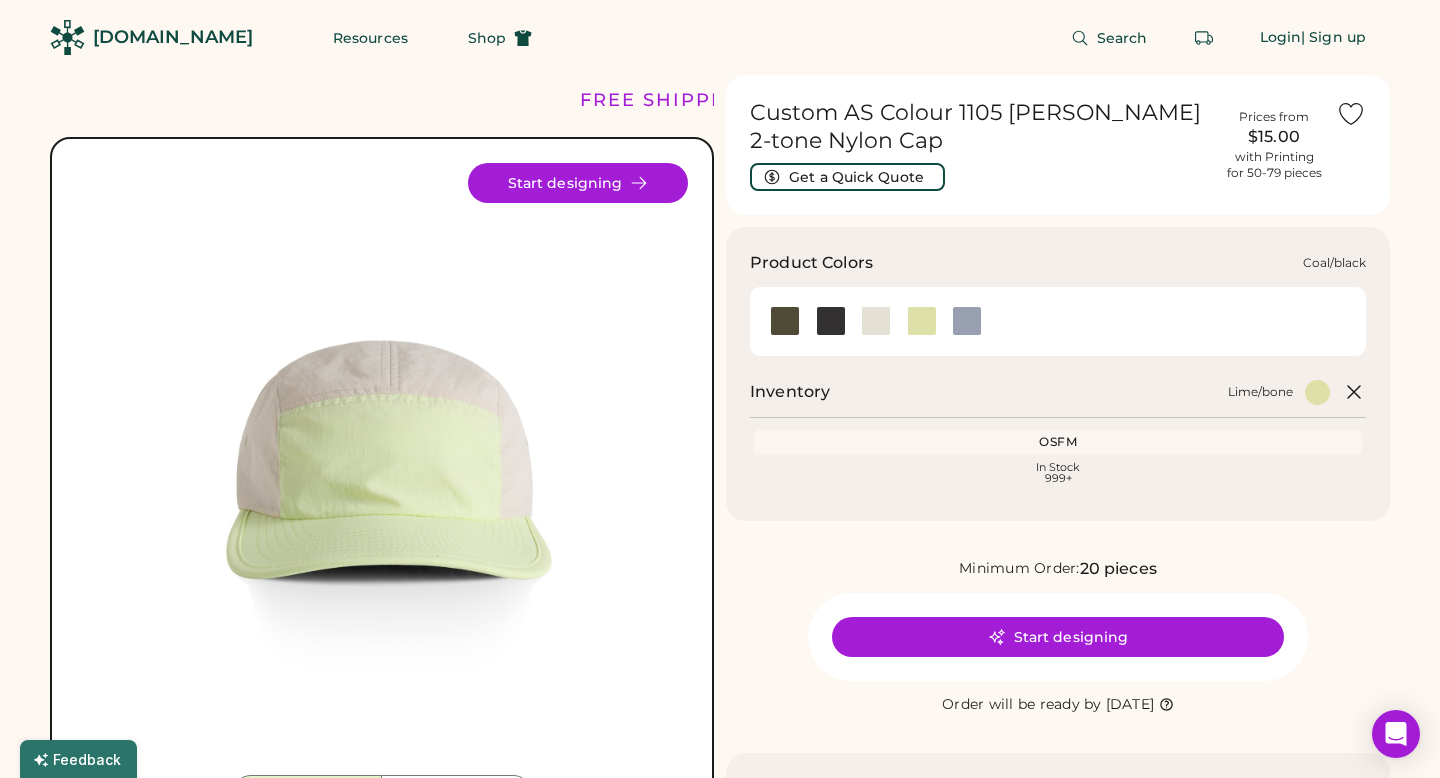 click at bounding box center [831, 321] 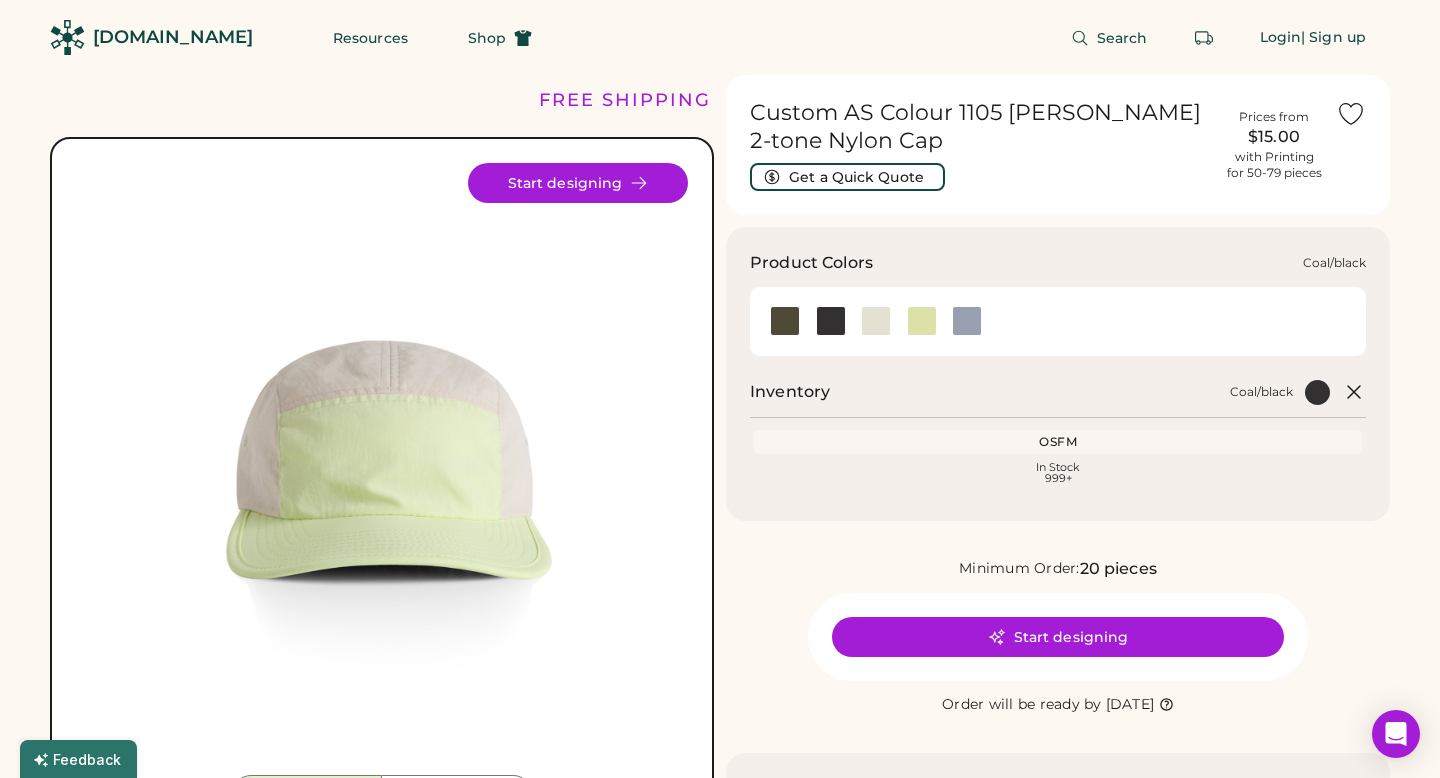 click at bounding box center (831, 321) 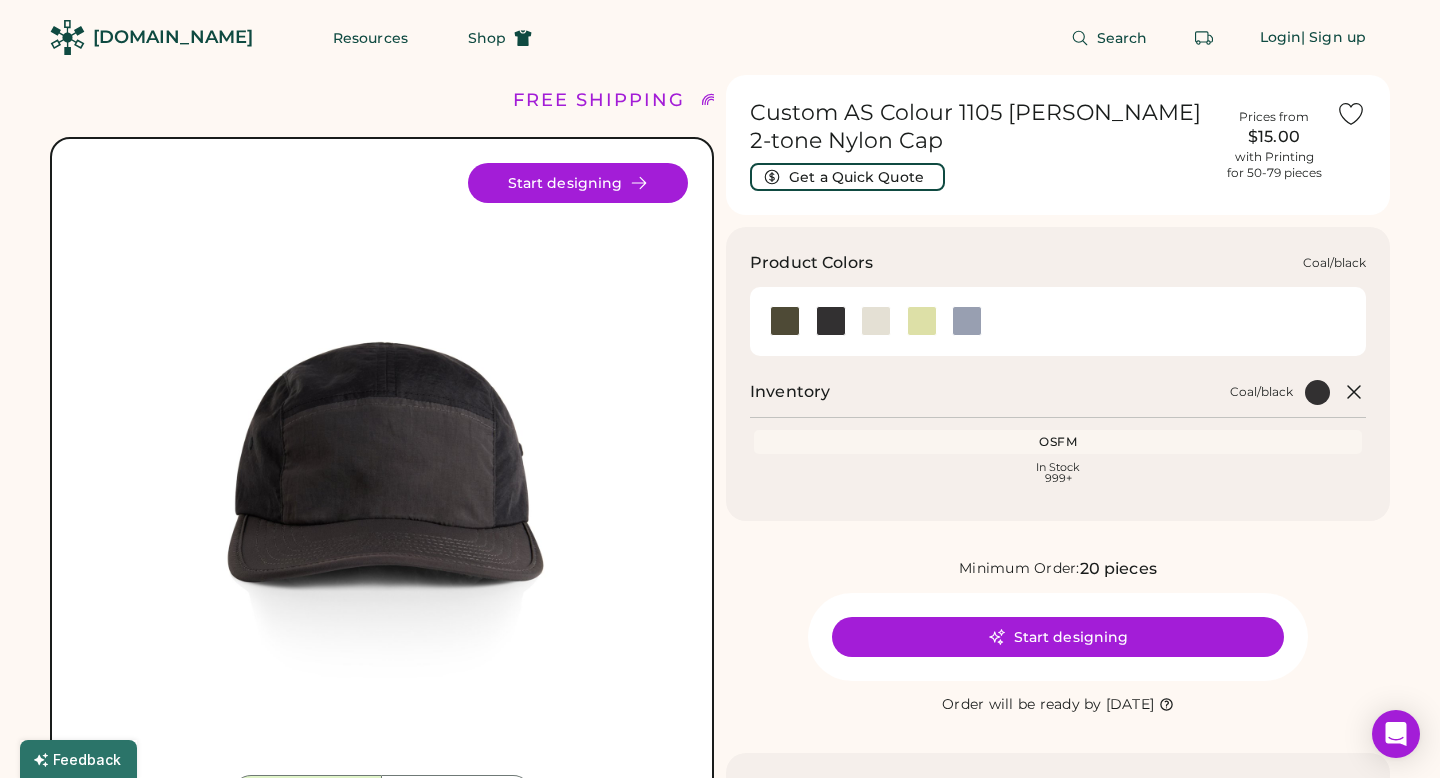 click at bounding box center [831, 321] 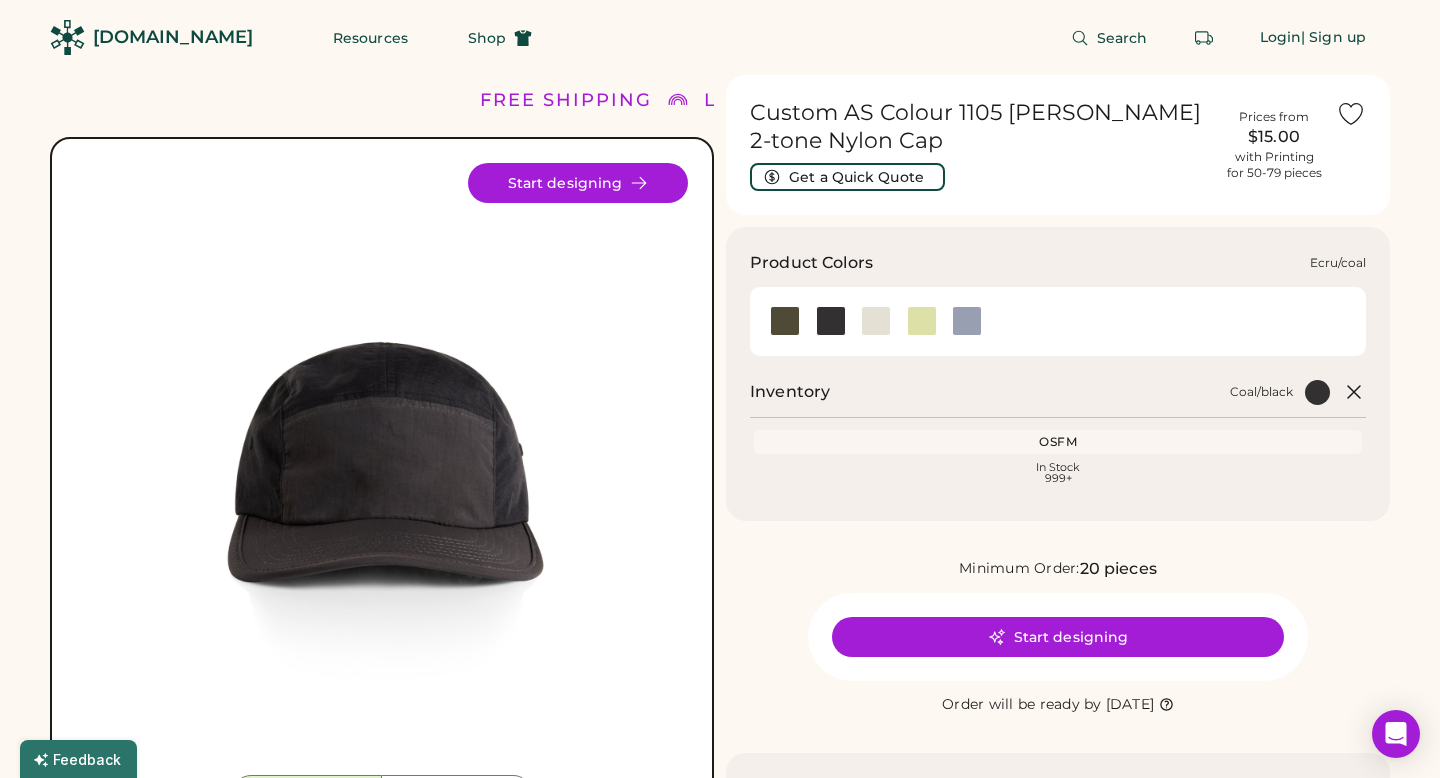 click at bounding box center (876, 321) 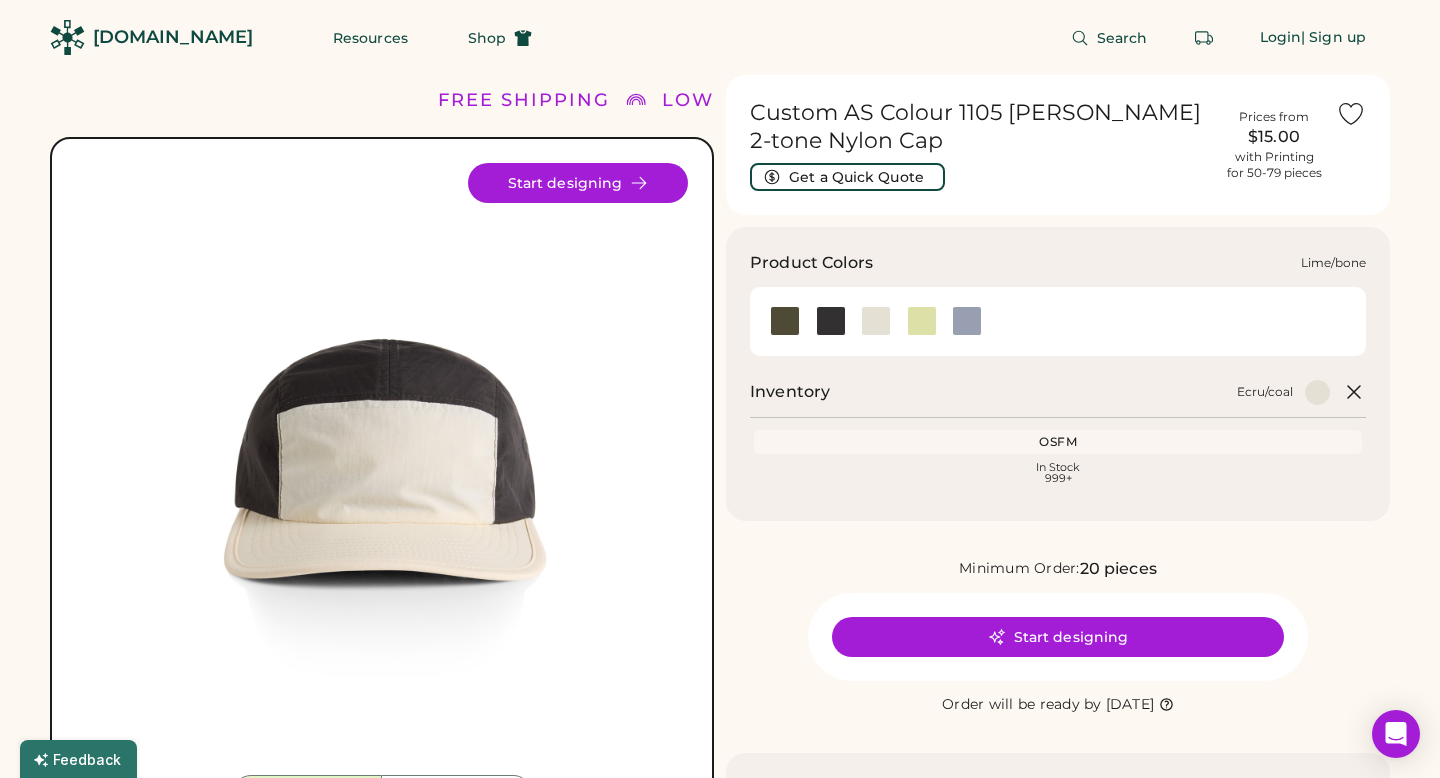click at bounding box center (922, 321) 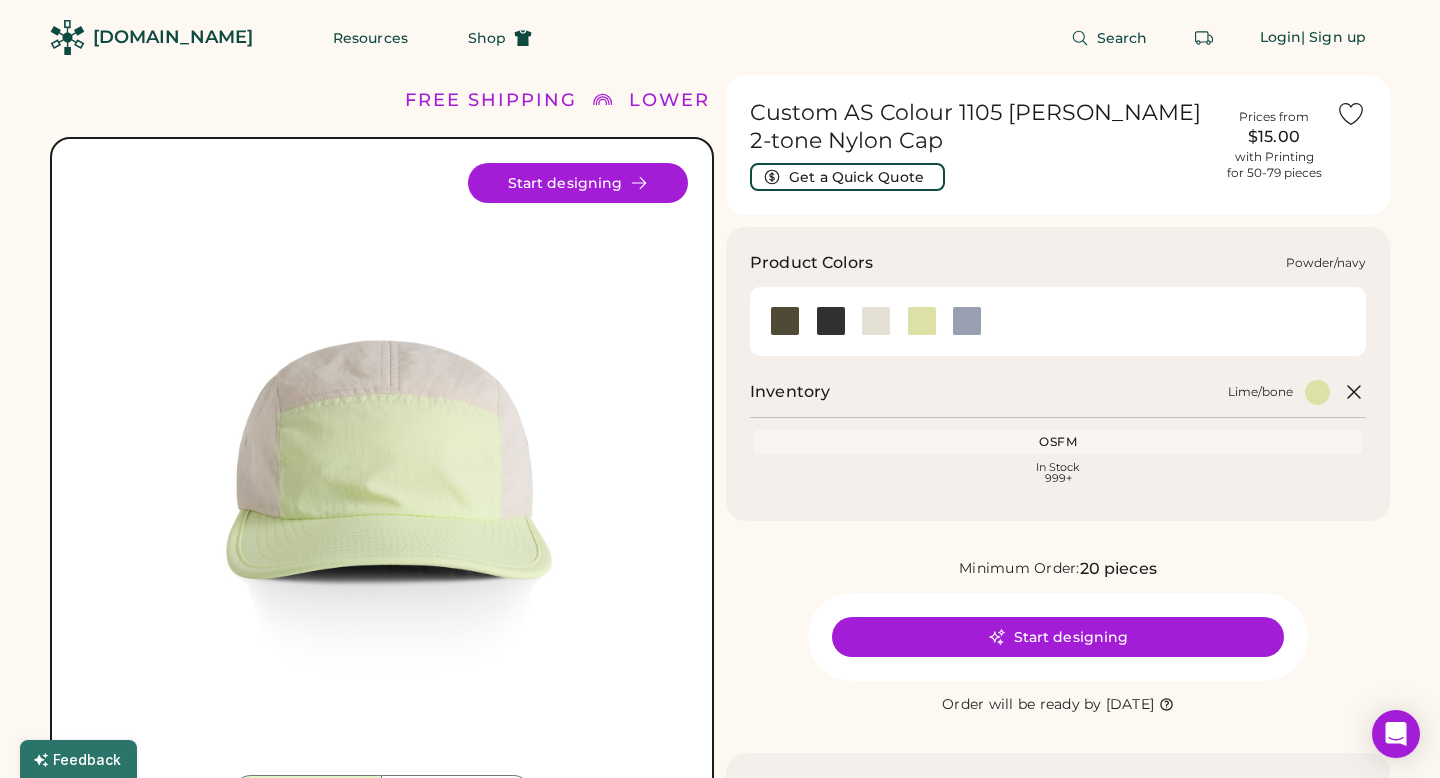 click at bounding box center [967, 321] 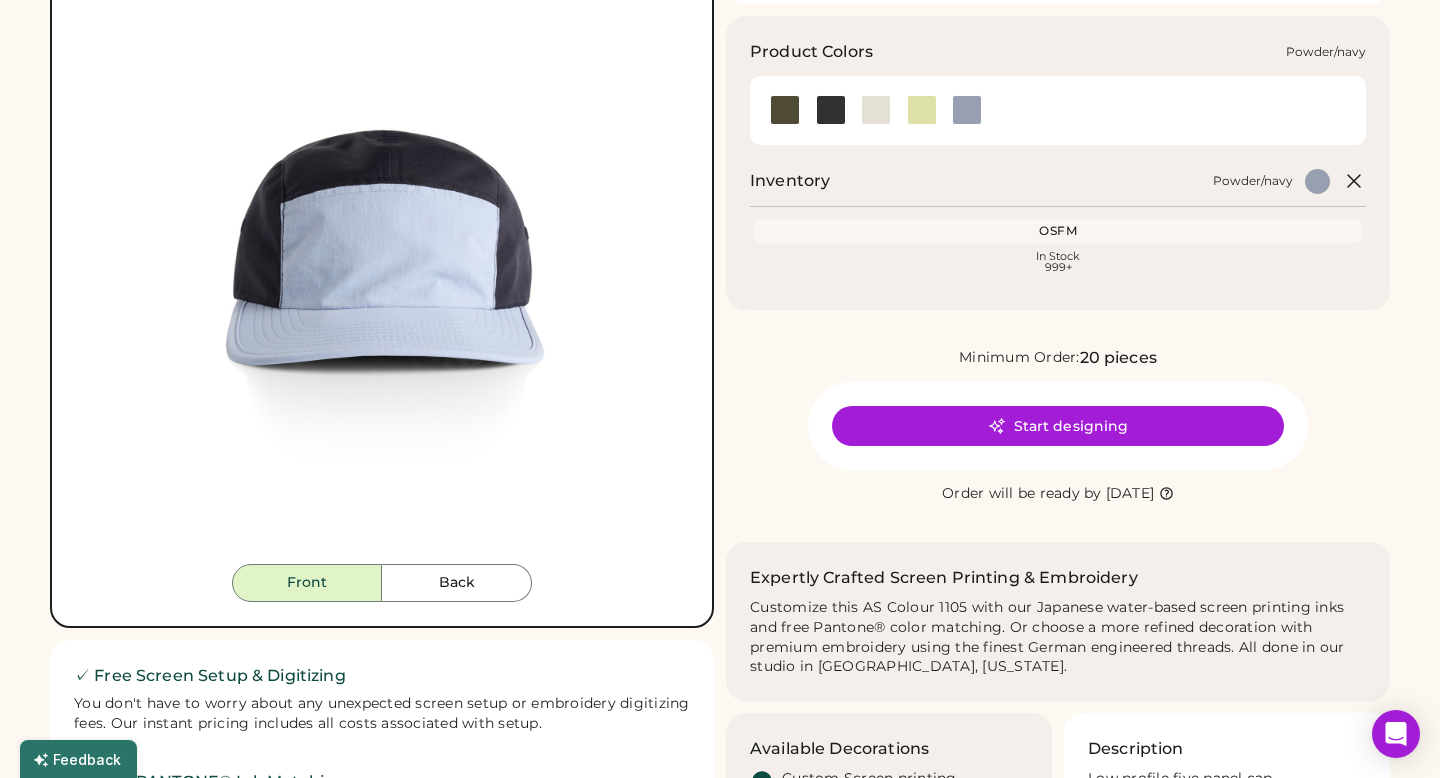 scroll, scrollTop: 219, scrollLeft: 0, axis: vertical 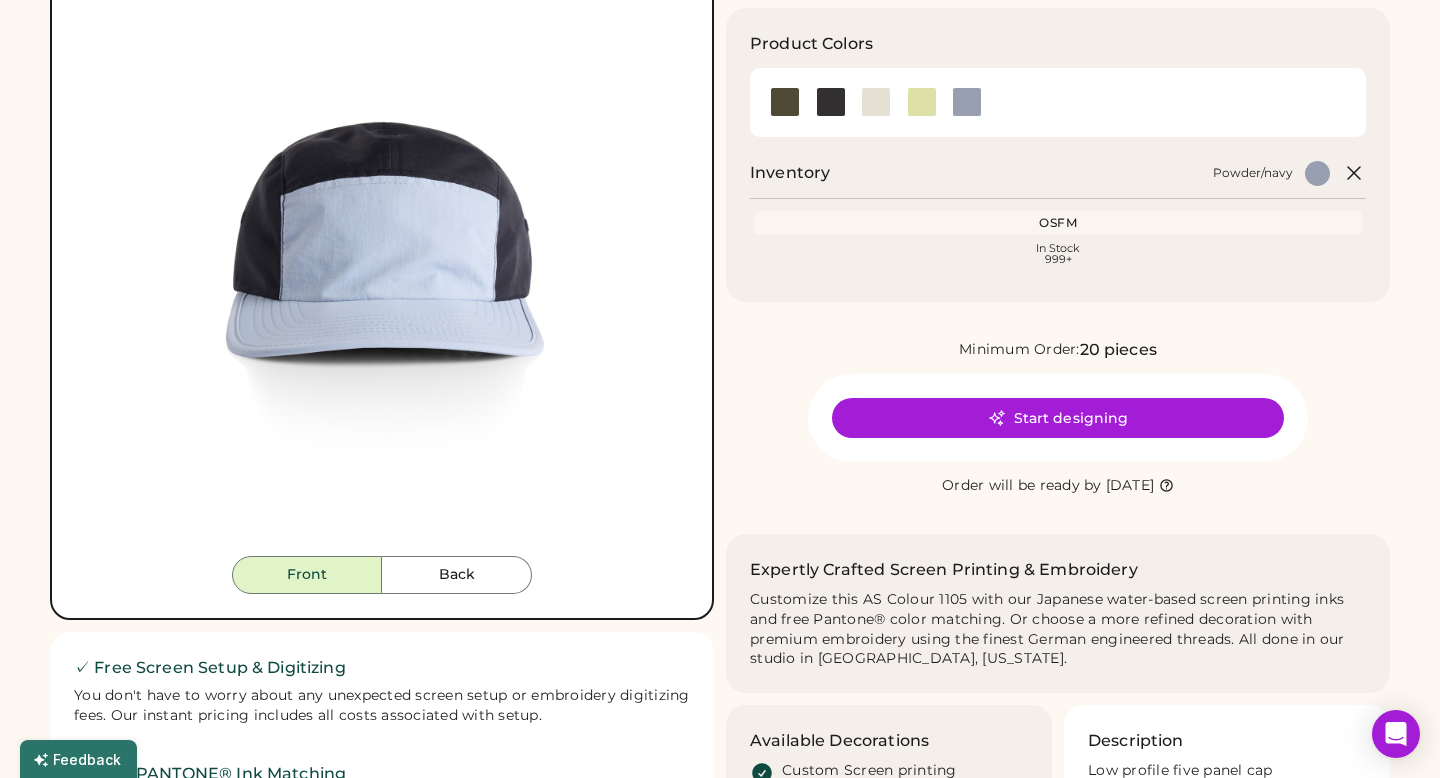 click on "Front Back Start designing" at bounding box center [382, 269] 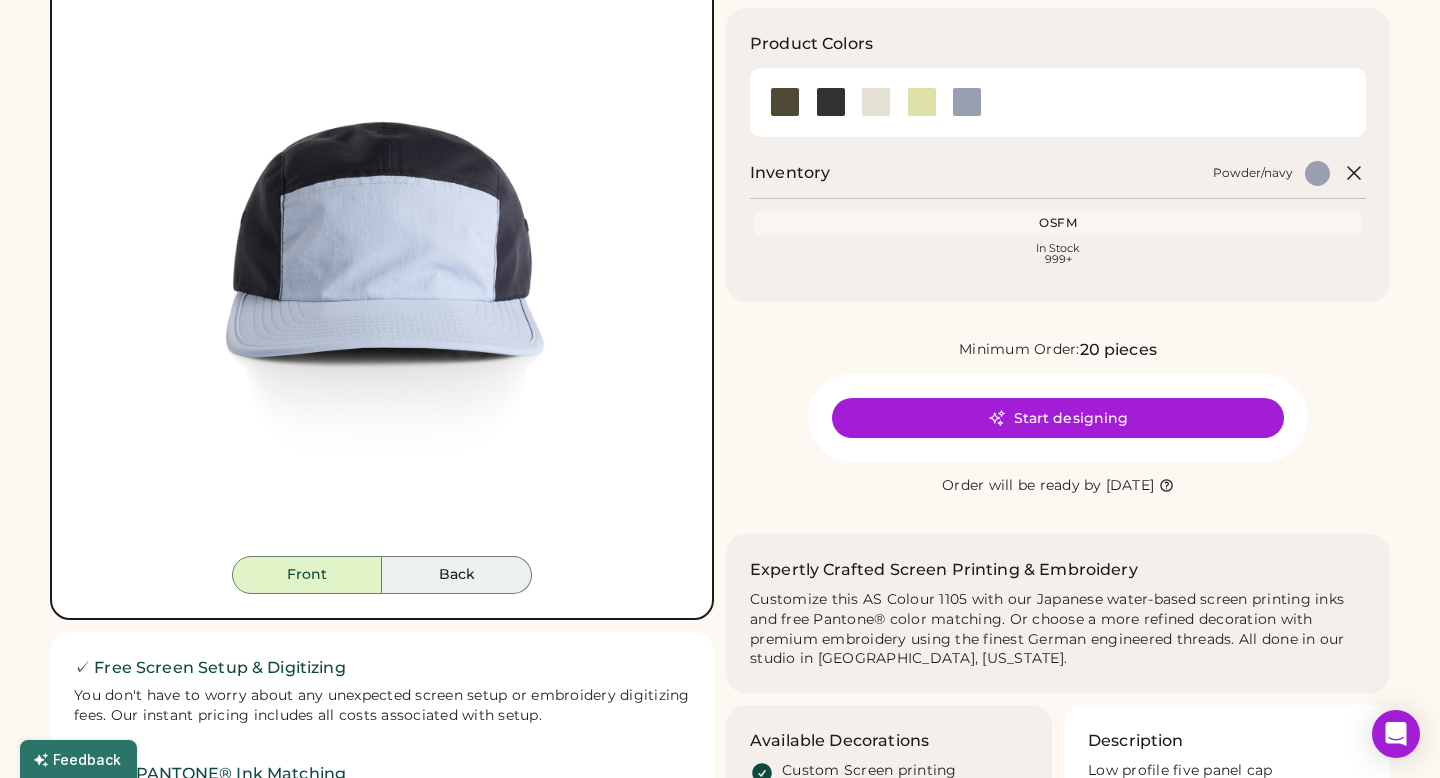 click on "Back" at bounding box center [457, 575] 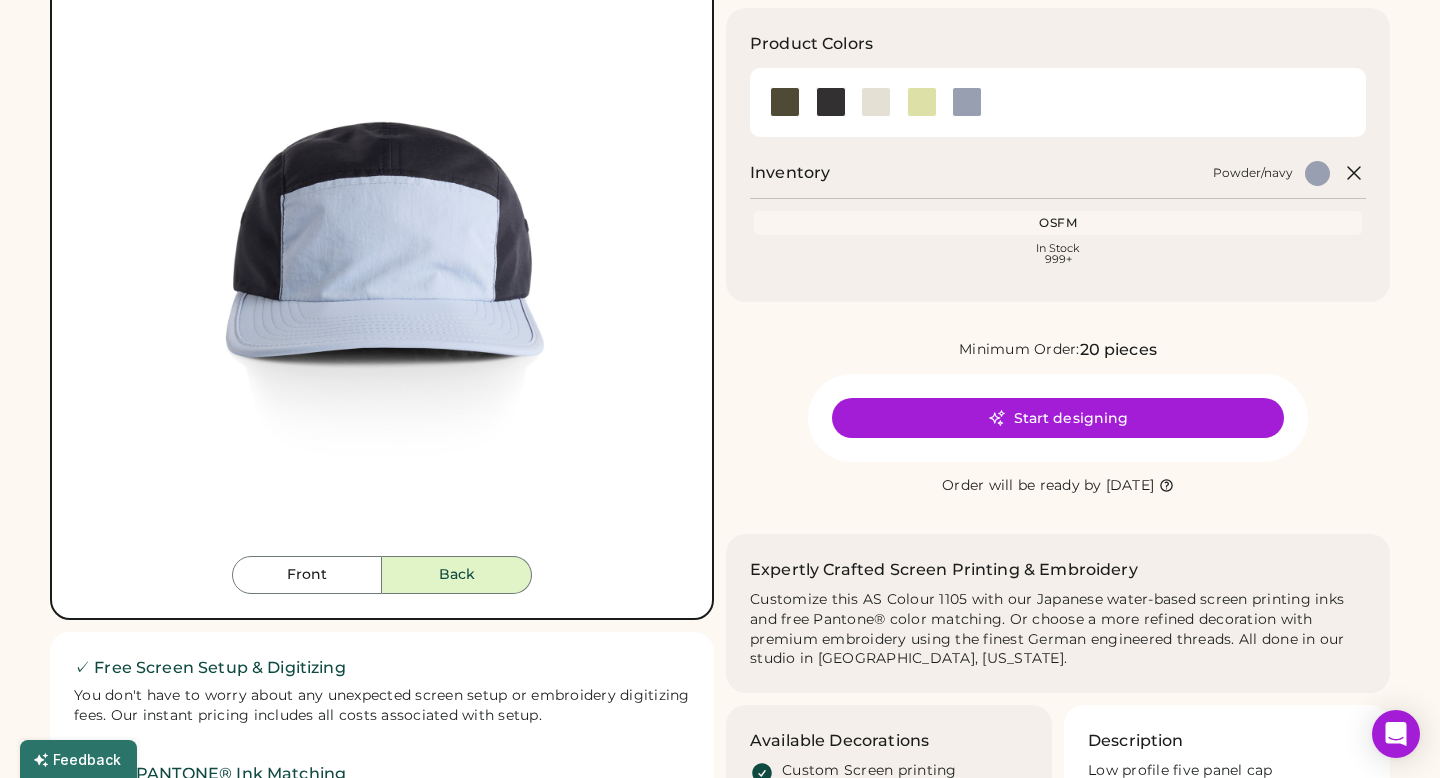 click on "Back" at bounding box center [457, 575] 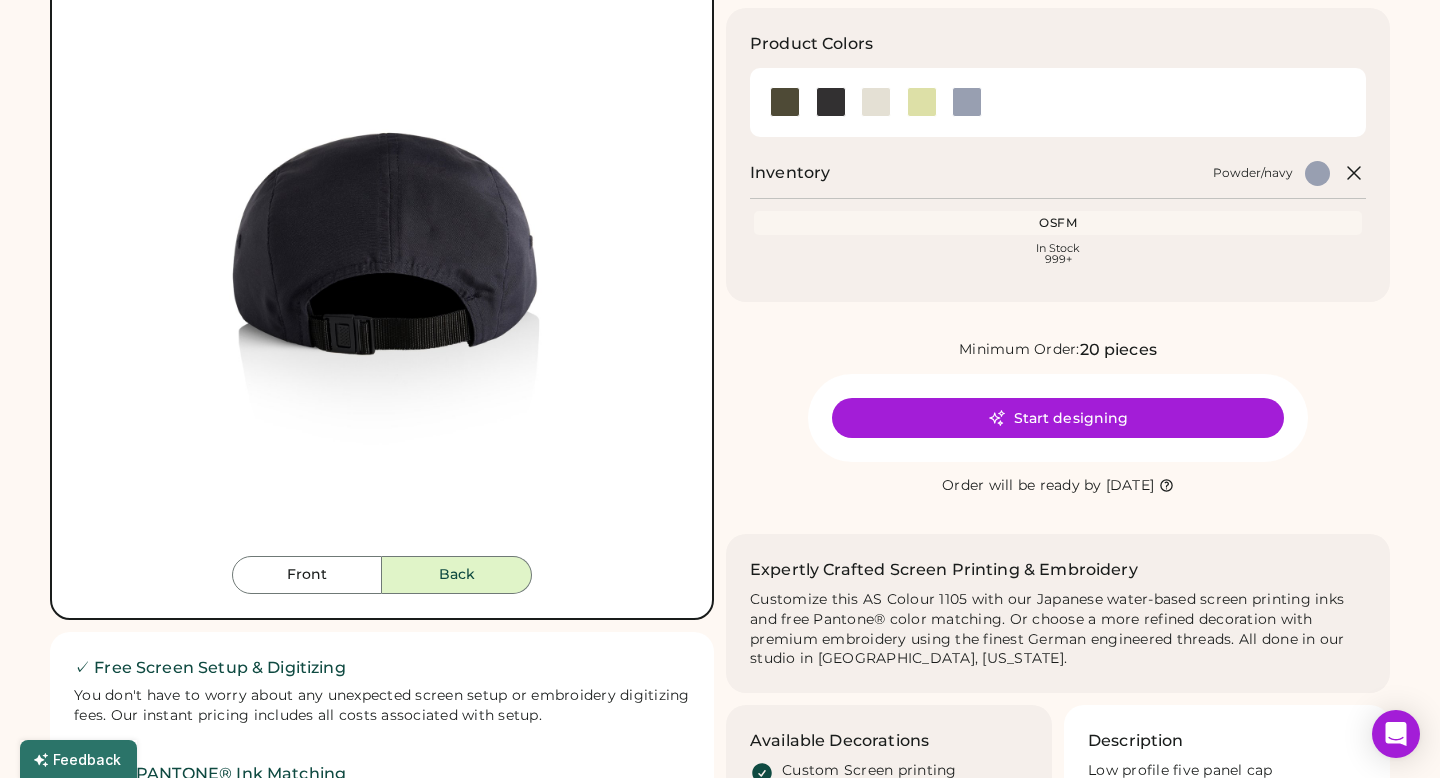 click on "Back" at bounding box center (457, 575) 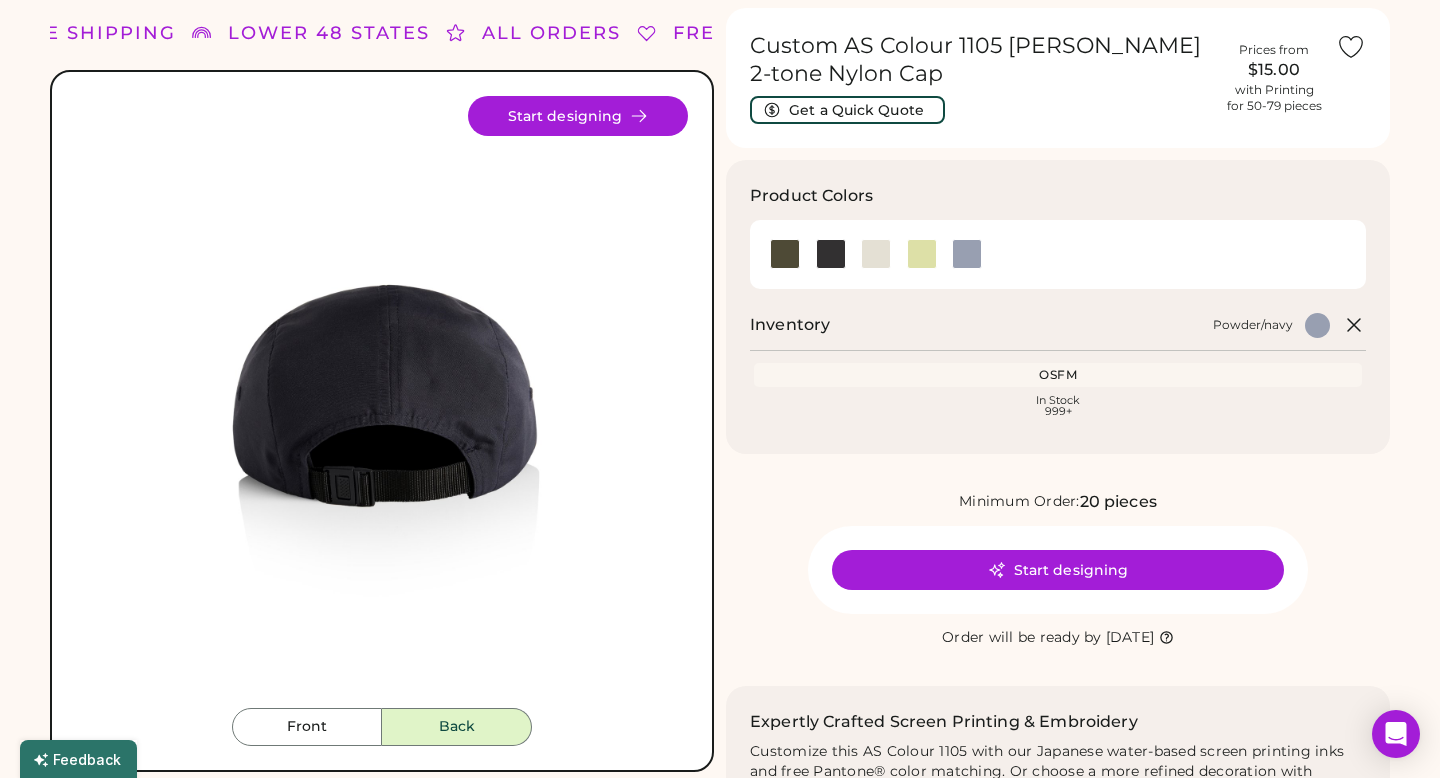 scroll, scrollTop: 0, scrollLeft: 0, axis: both 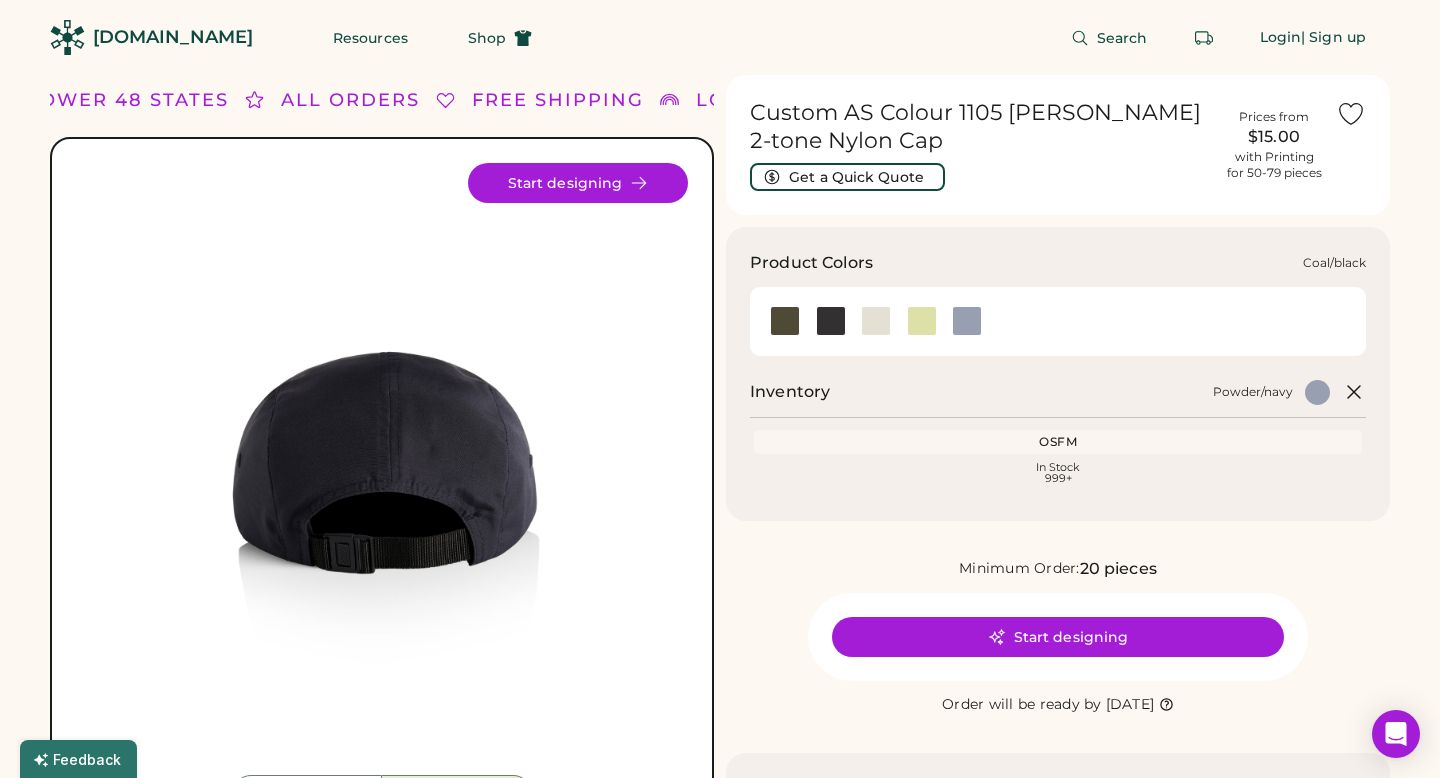click at bounding box center [831, 321] 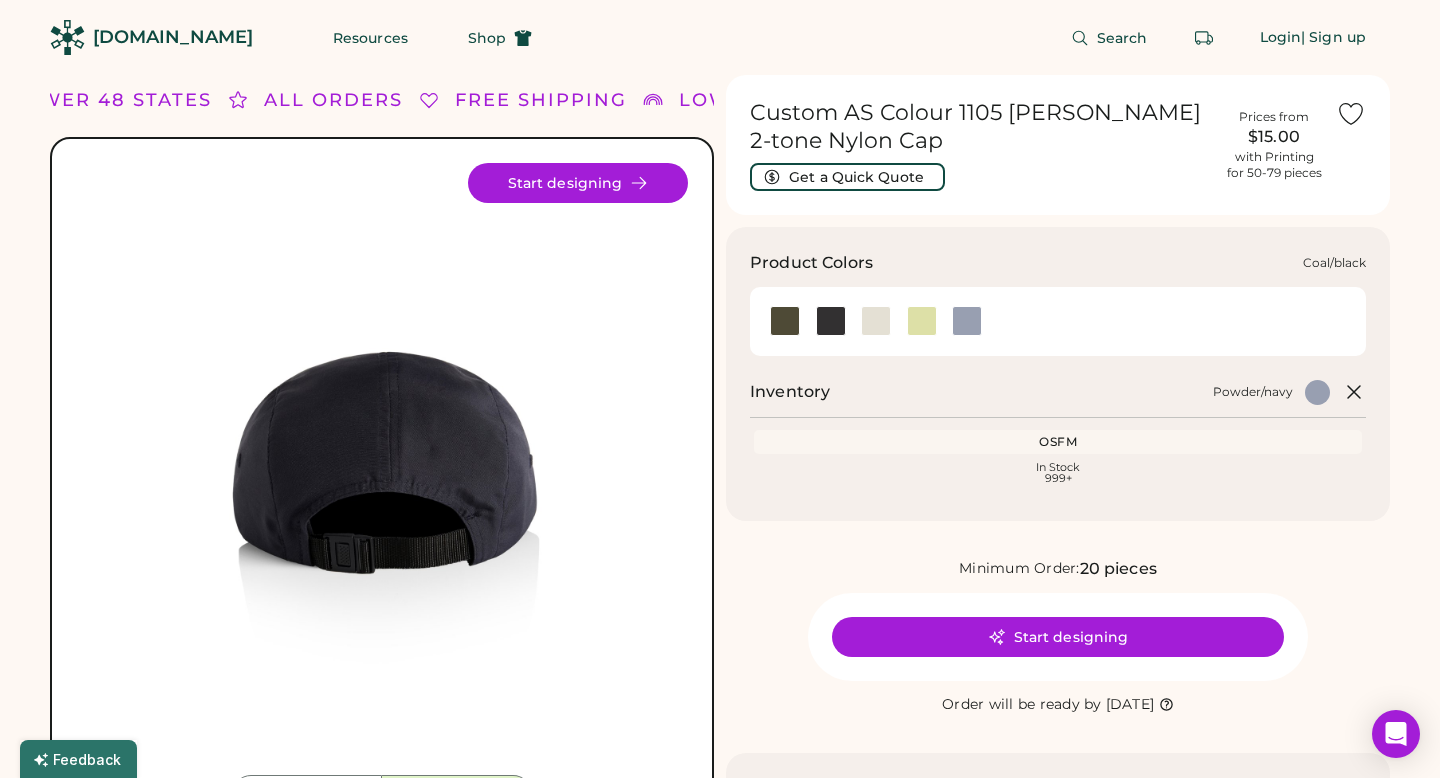 click at bounding box center [831, 321] 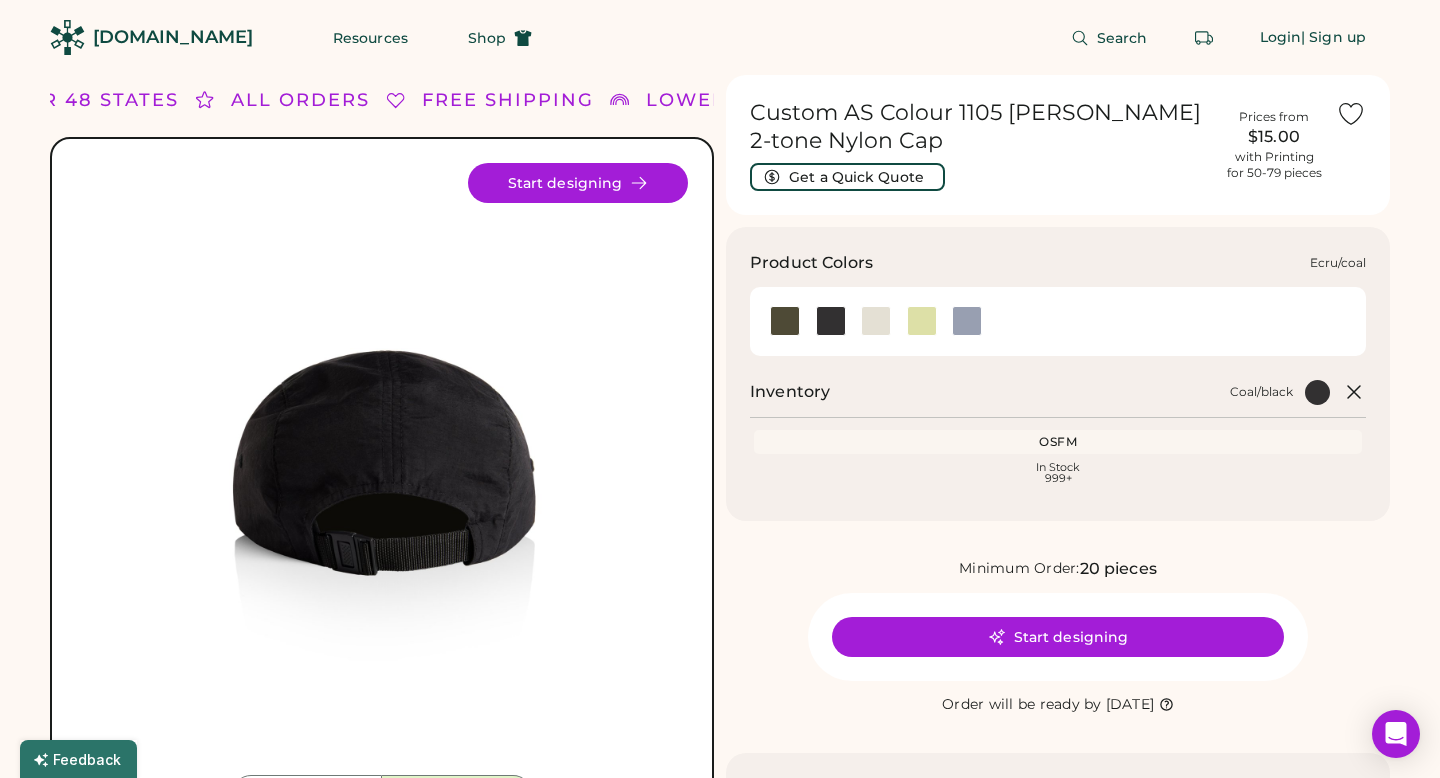 click at bounding box center [876, 321] 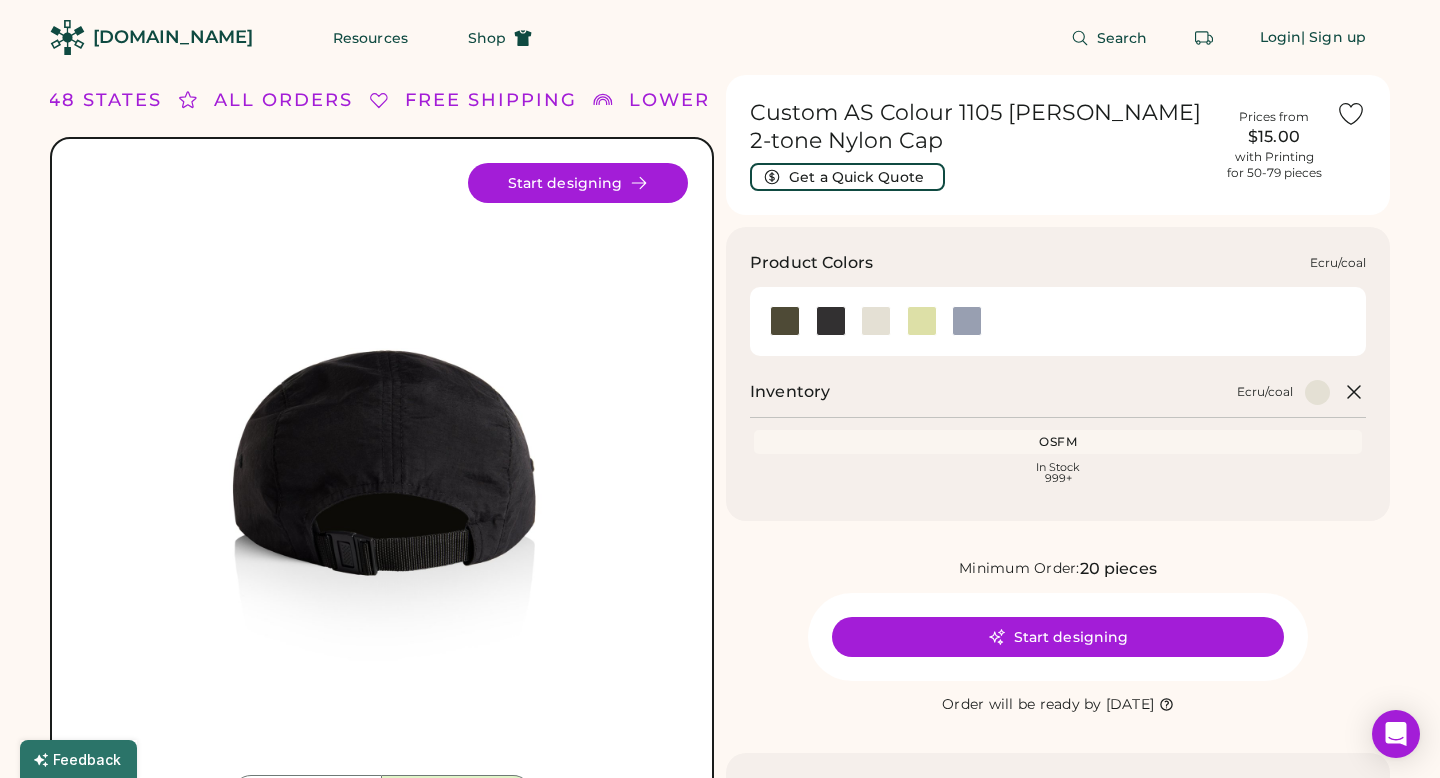 click at bounding box center (876, 321) 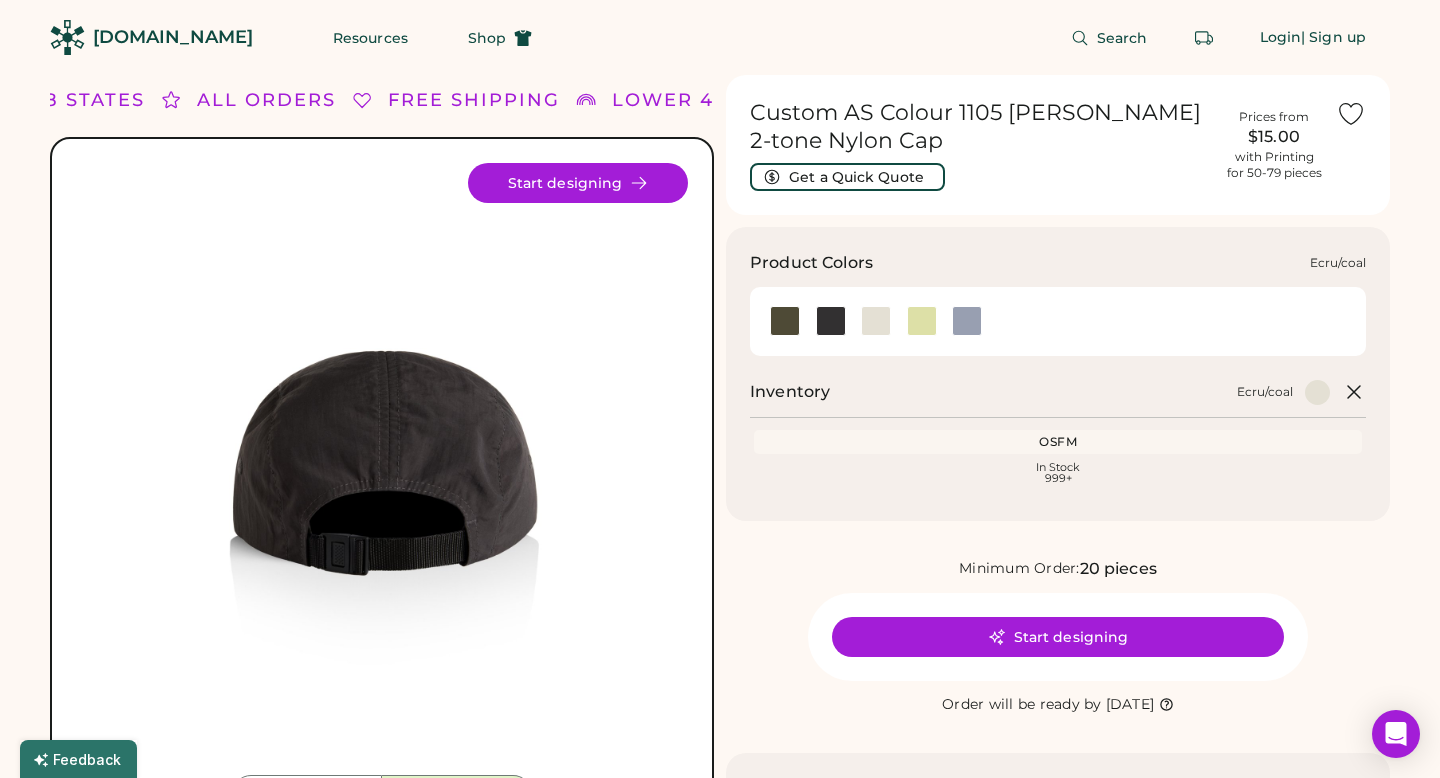 click at bounding box center [876, 321] 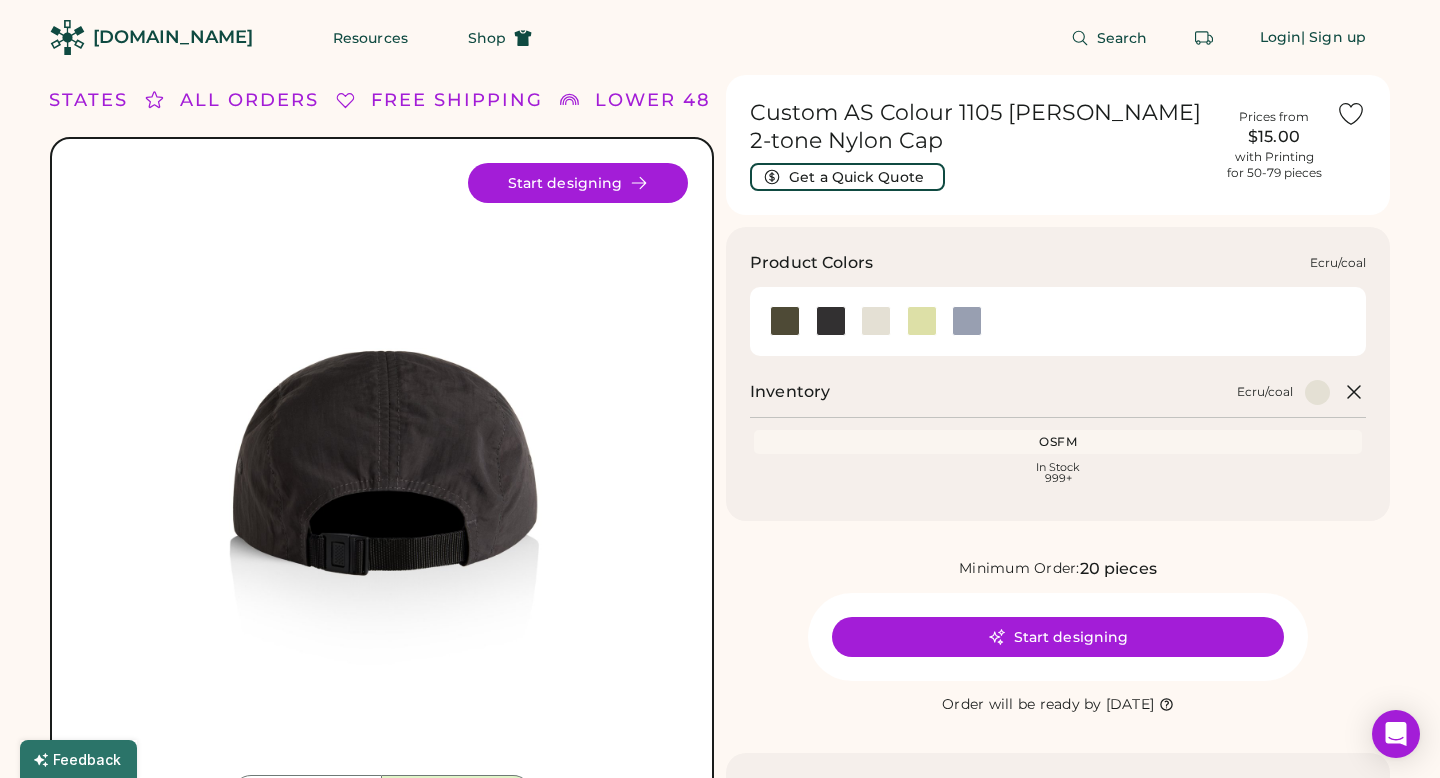 click at bounding box center [876, 321] 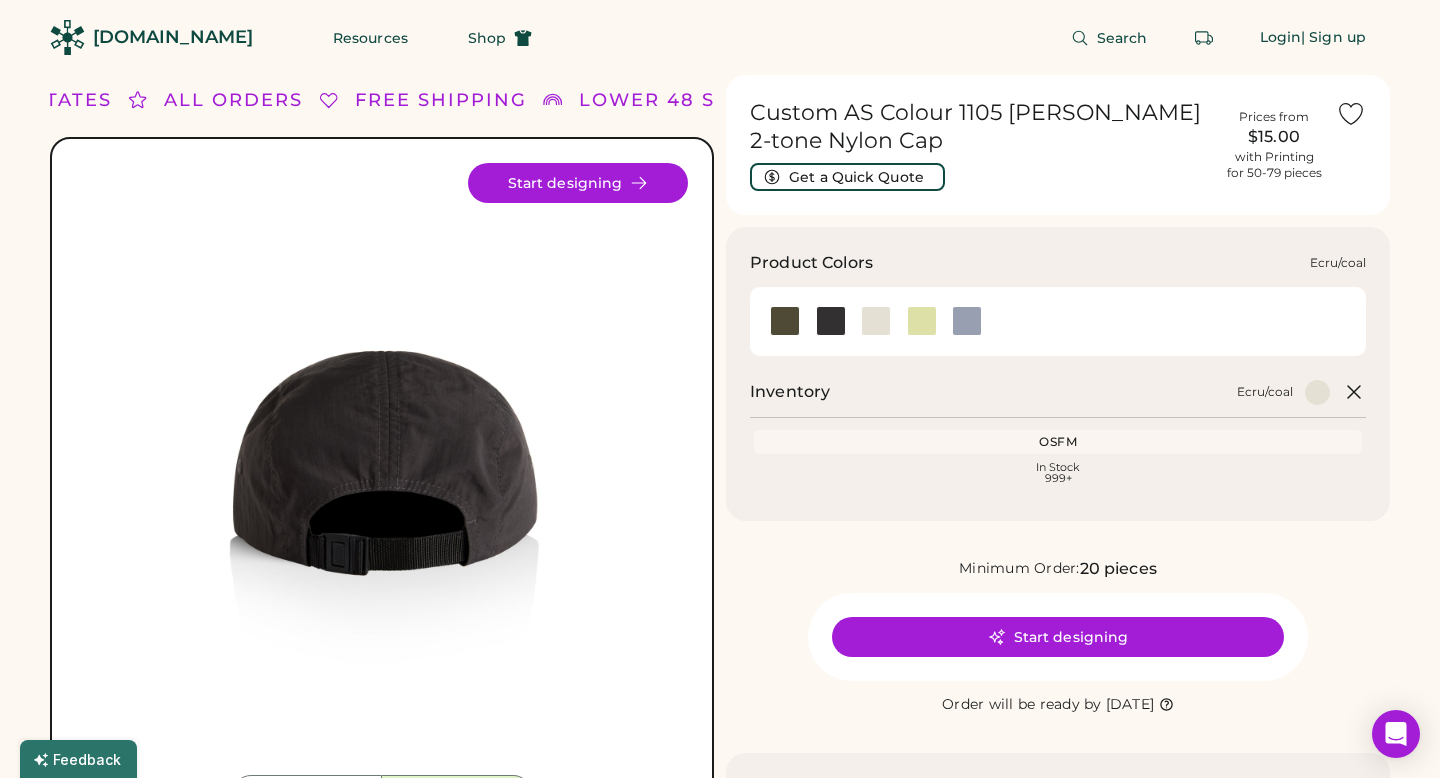 click at bounding box center (876, 321) 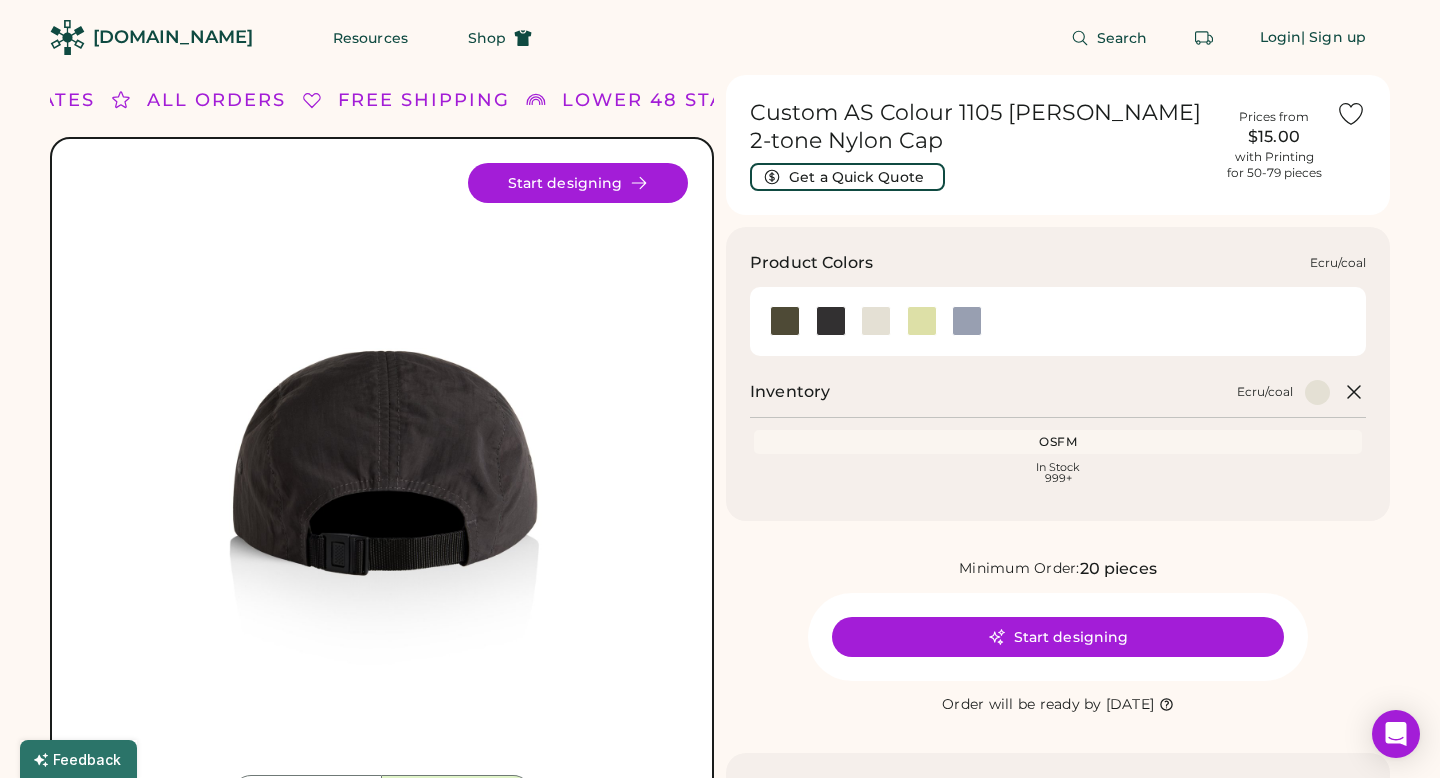 click at bounding box center [876, 321] 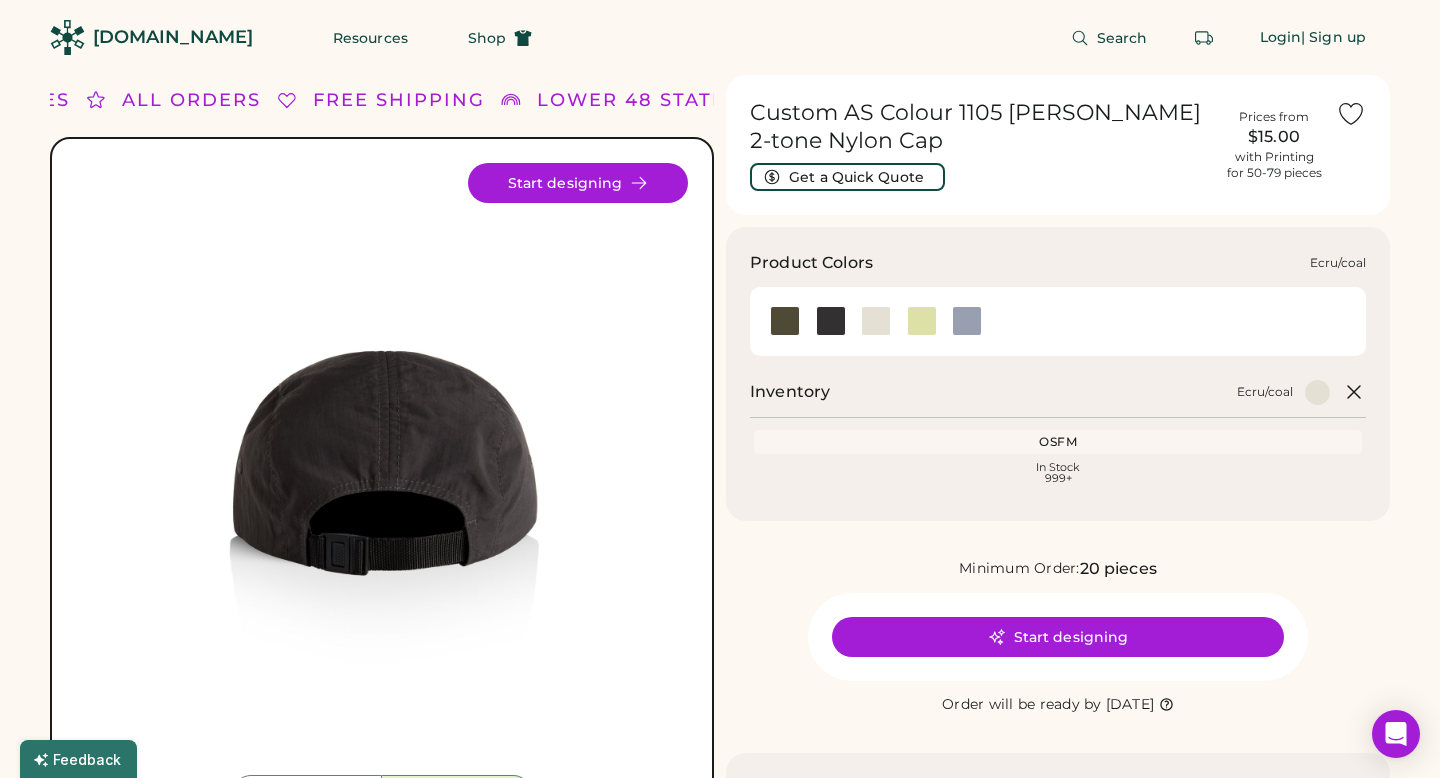 click at bounding box center [876, 321] 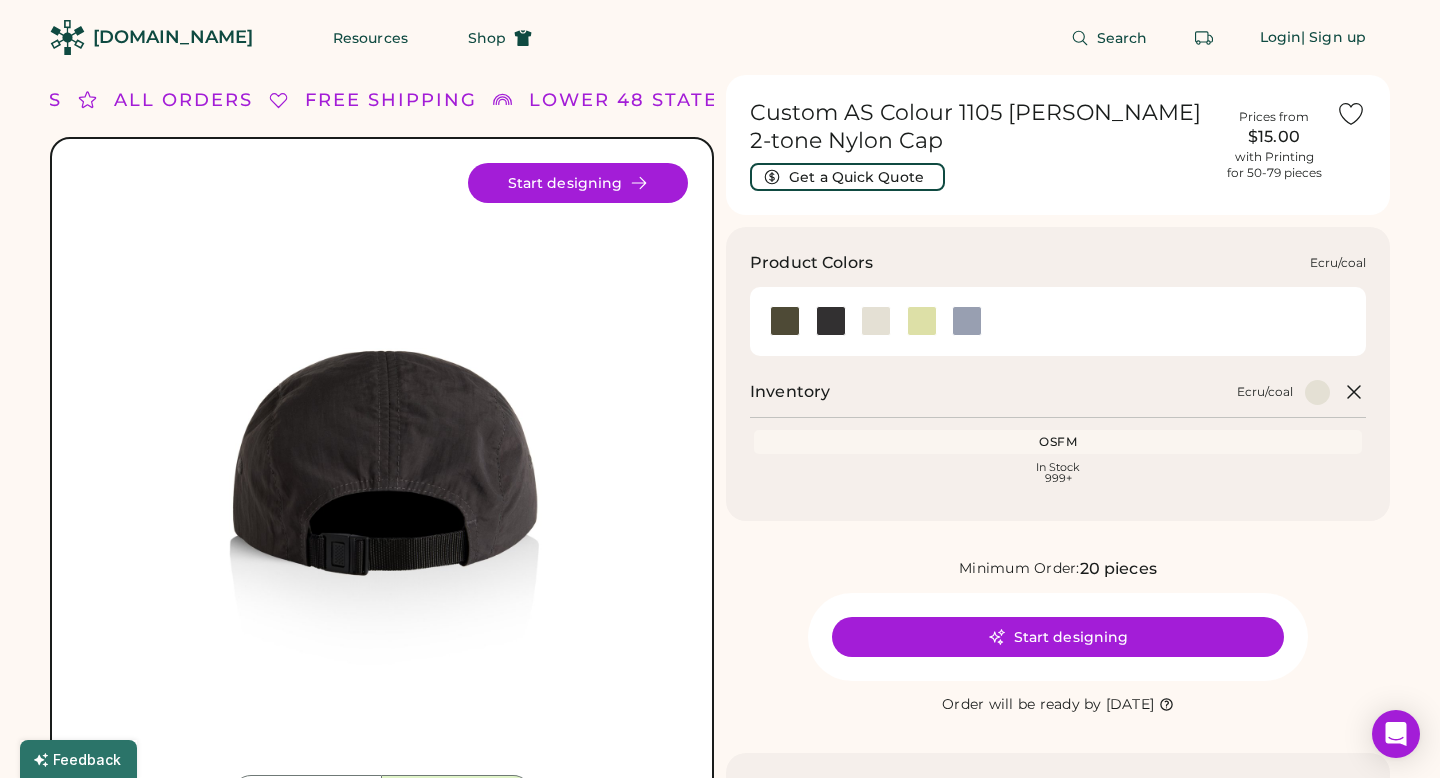 click at bounding box center [876, 321] 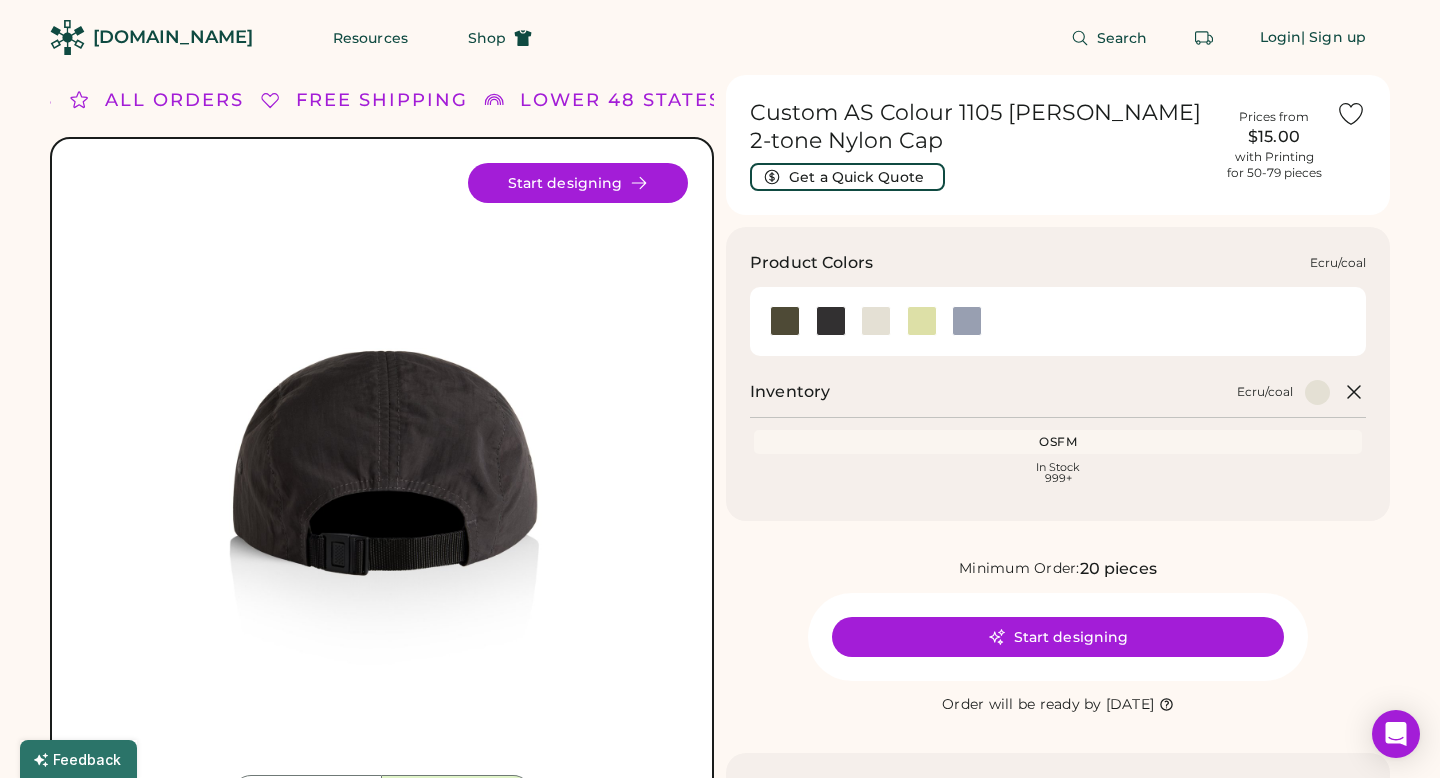click at bounding box center [876, 321] 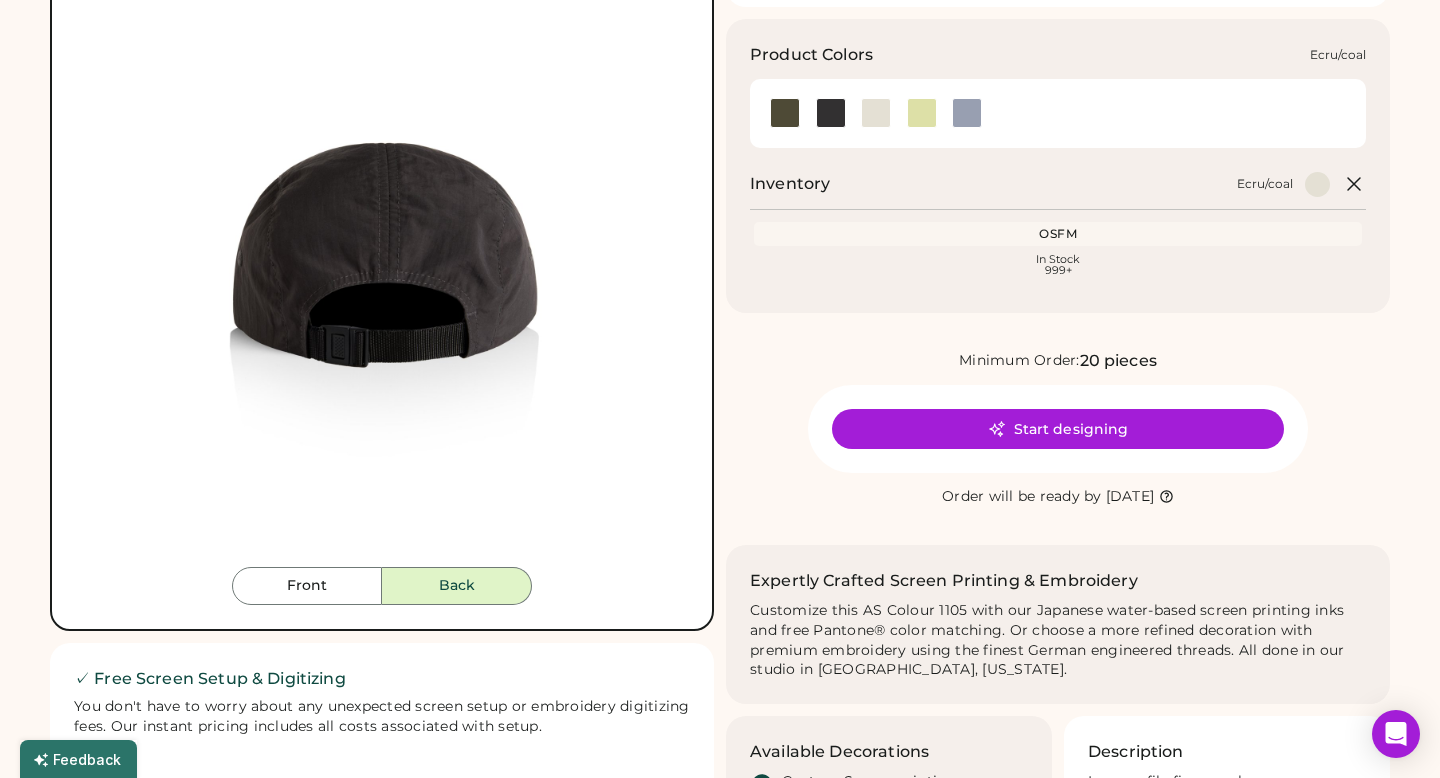 scroll, scrollTop: 239, scrollLeft: 0, axis: vertical 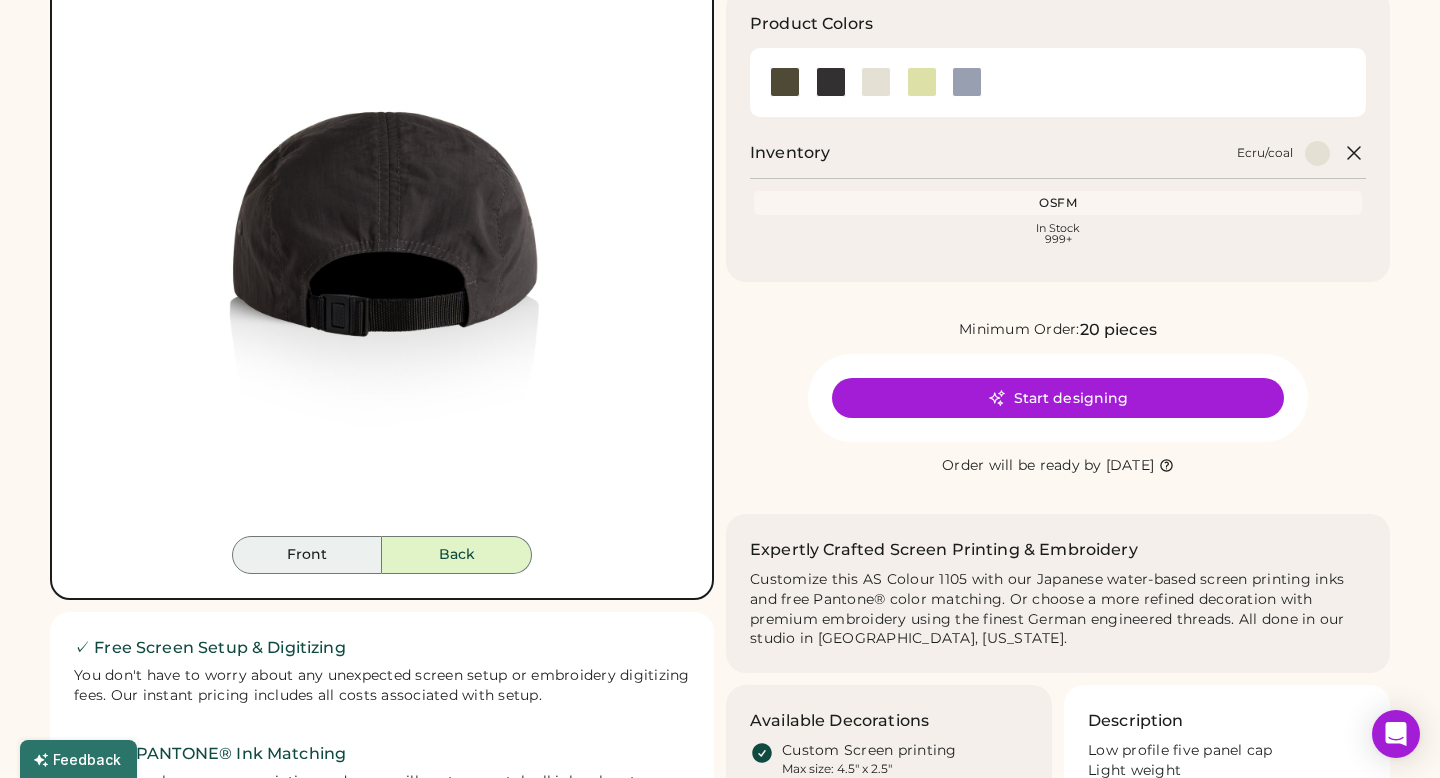 click on "Front" at bounding box center (307, 555) 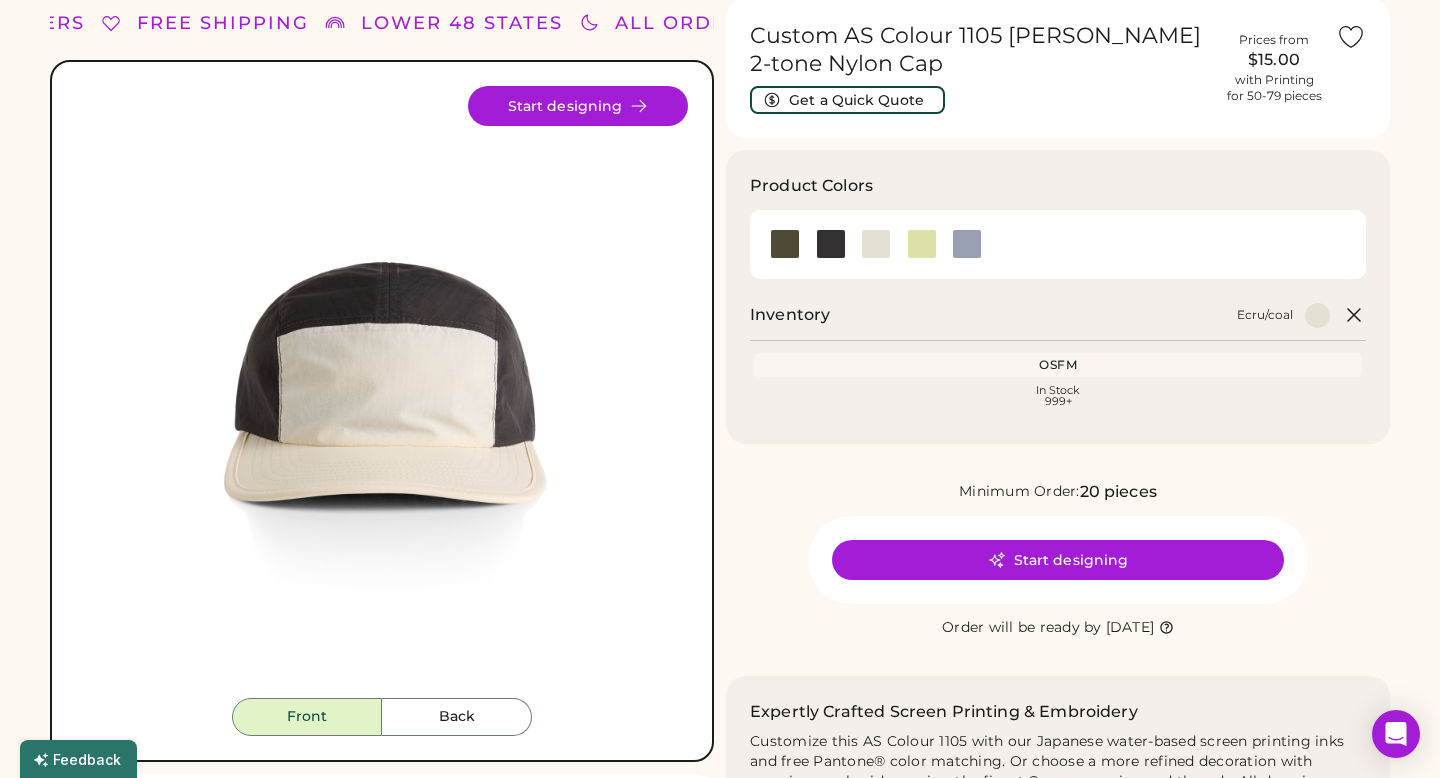 scroll, scrollTop: 76, scrollLeft: 0, axis: vertical 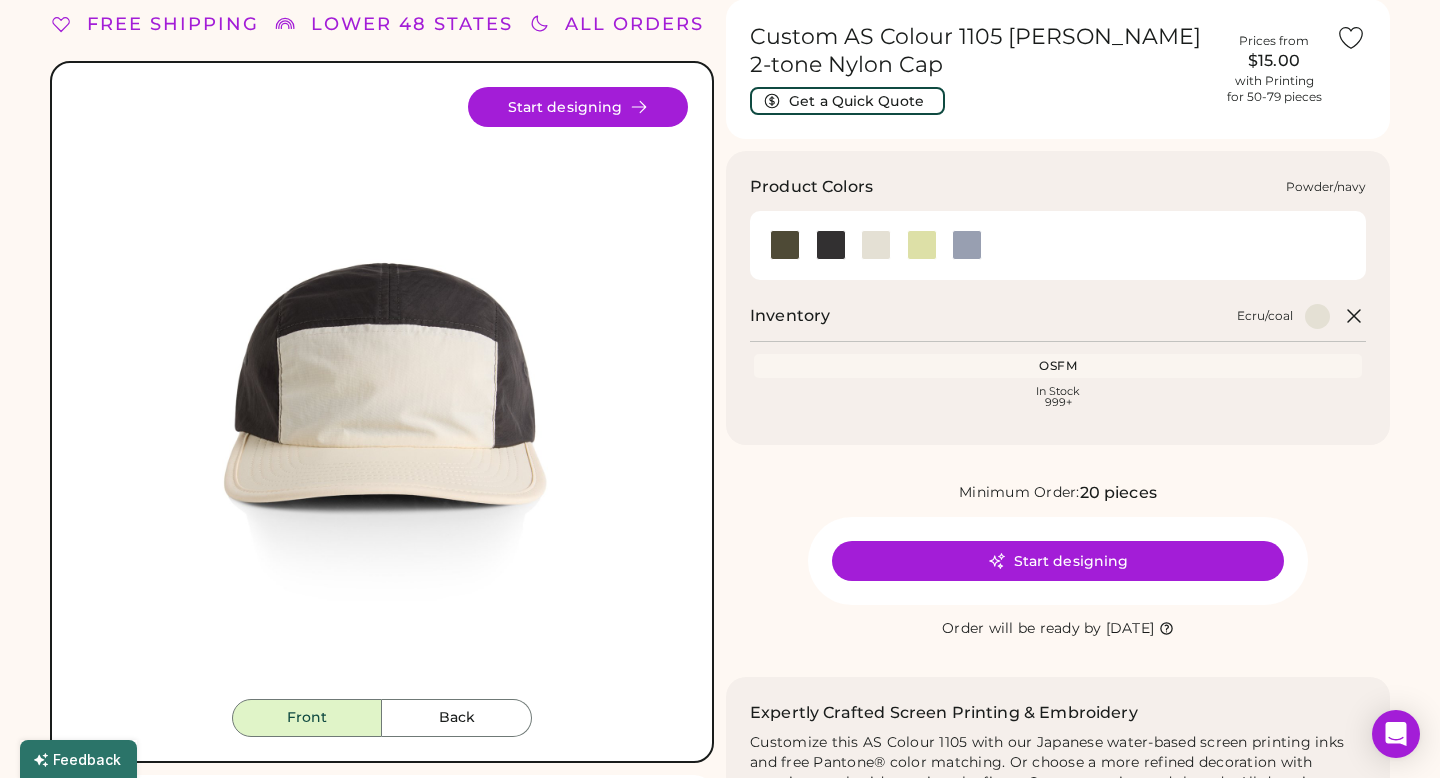 click at bounding box center [967, 245] 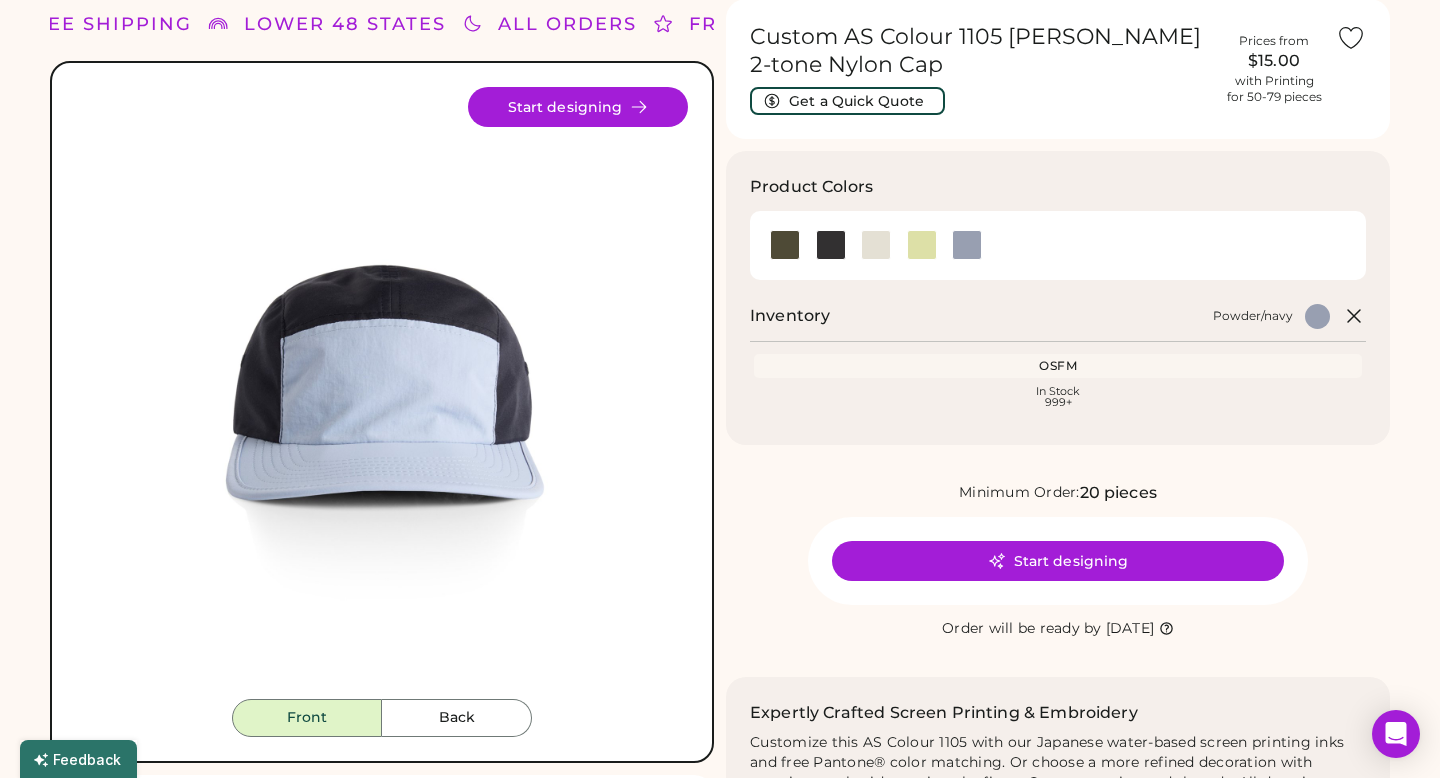 click at bounding box center [382, 393] 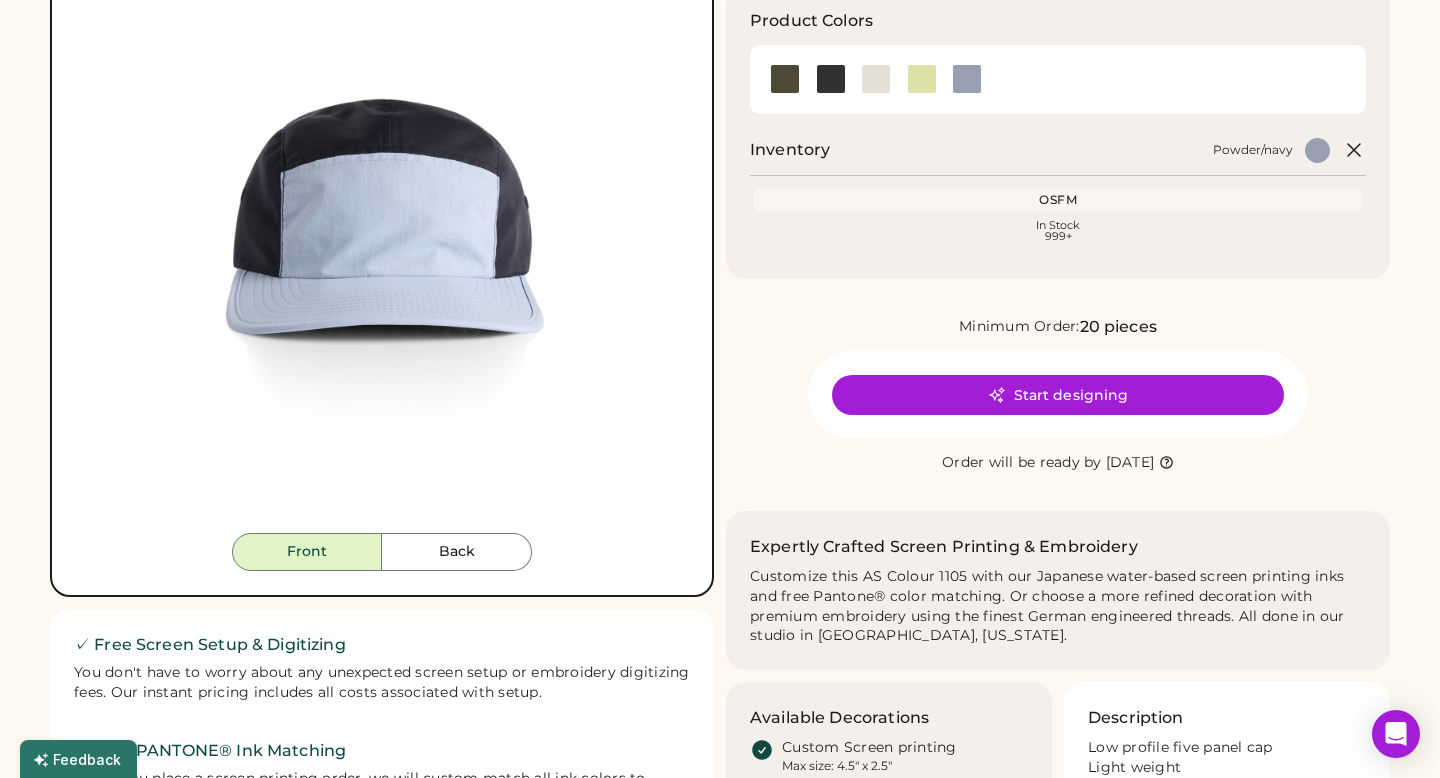 scroll, scrollTop: 223, scrollLeft: 0, axis: vertical 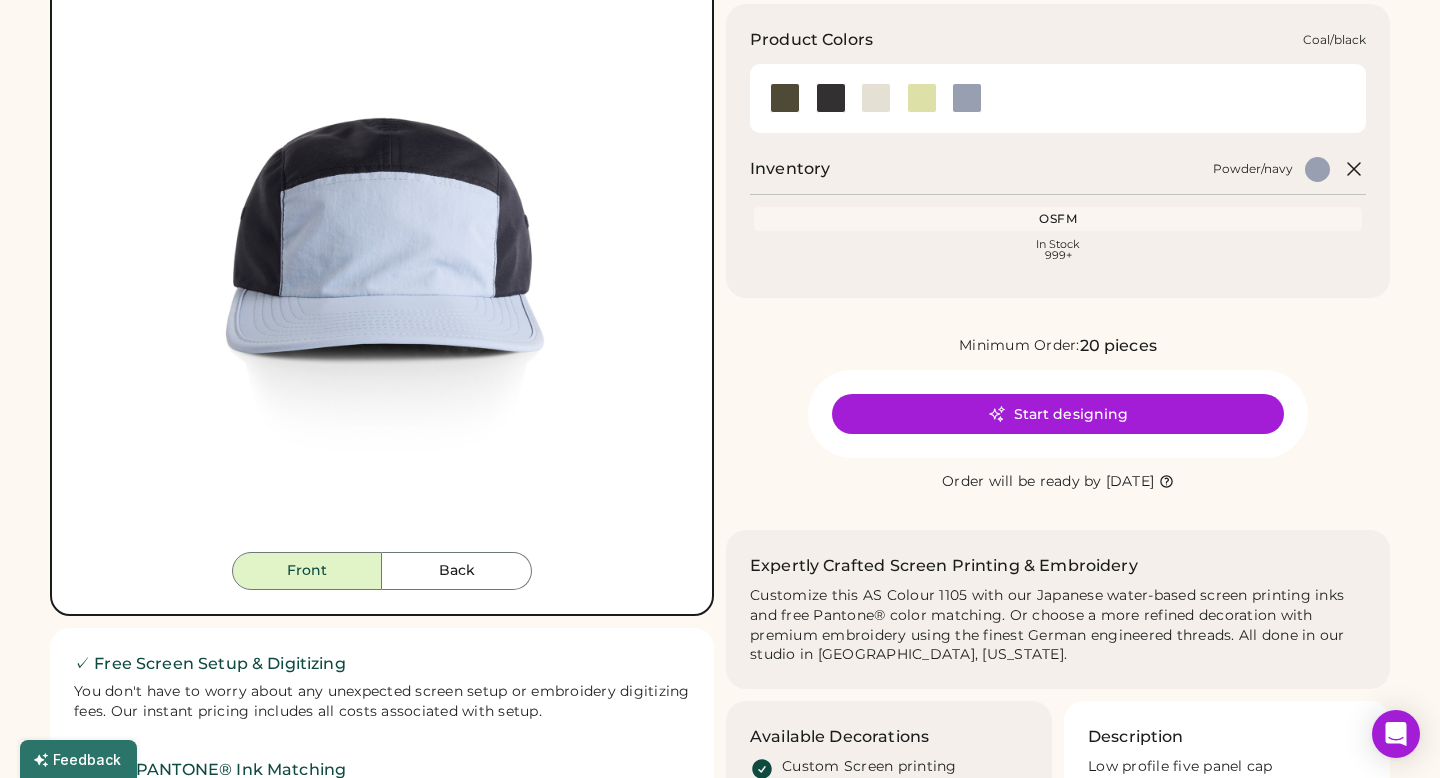 click at bounding box center (831, 98) 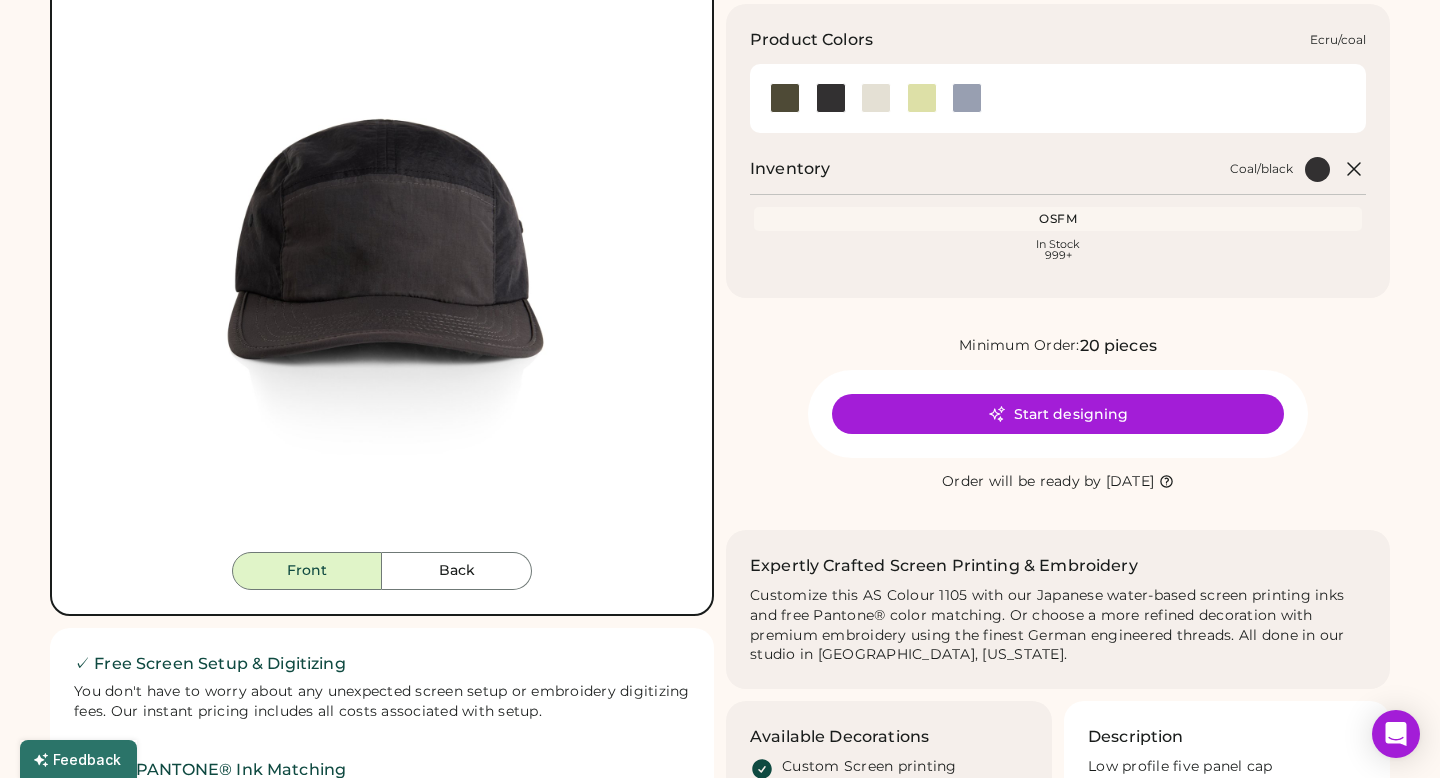 click at bounding box center [876, 98] 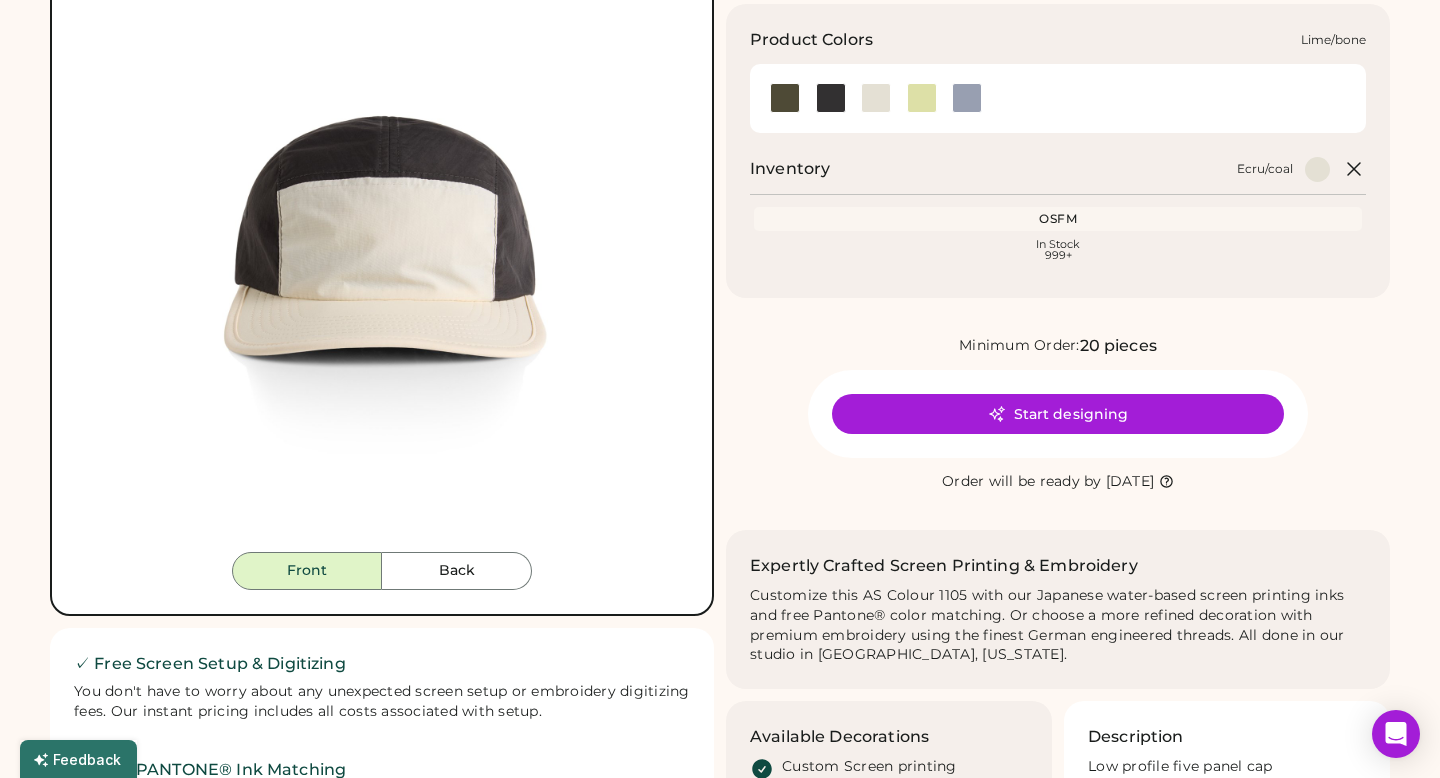 click at bounding box center (922, 98) 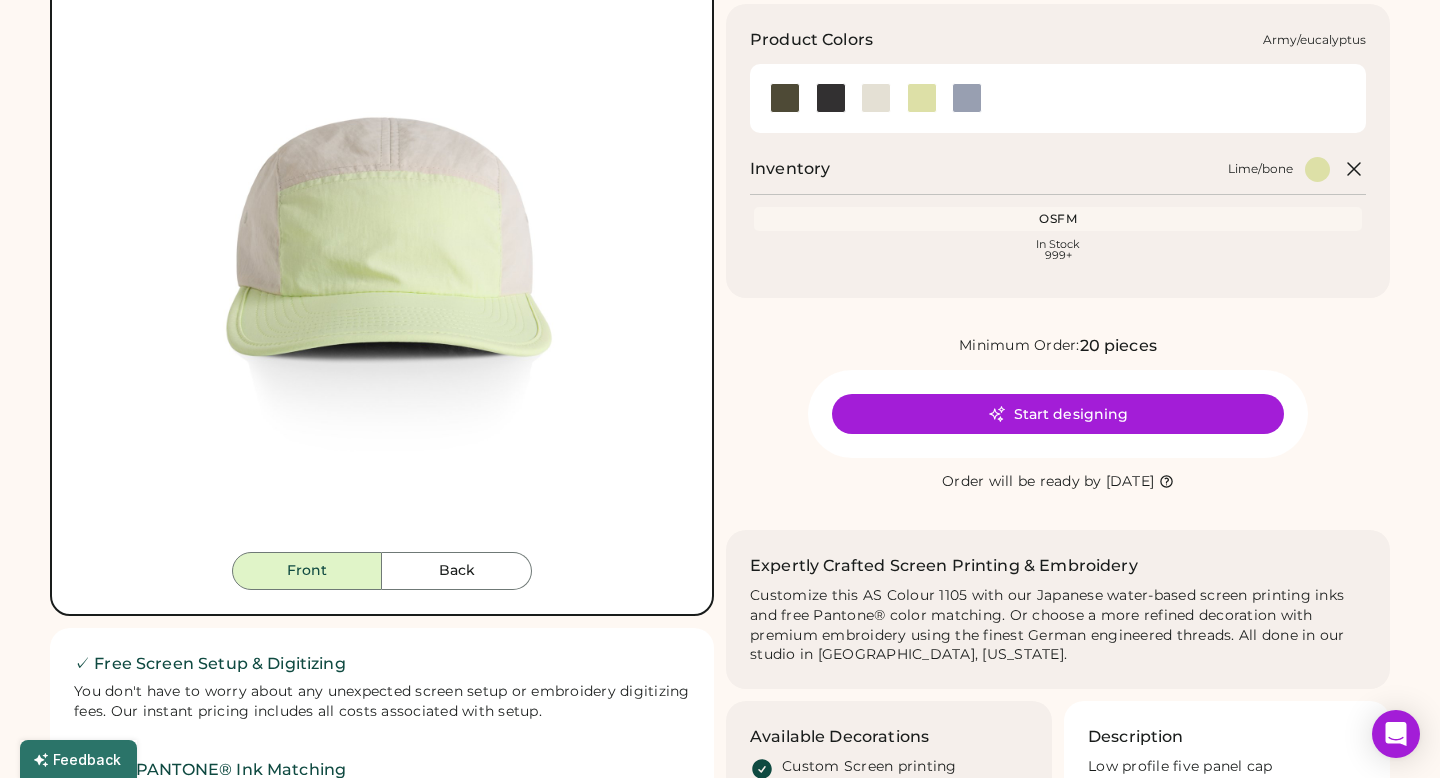 click at bounding box center [785, 98] 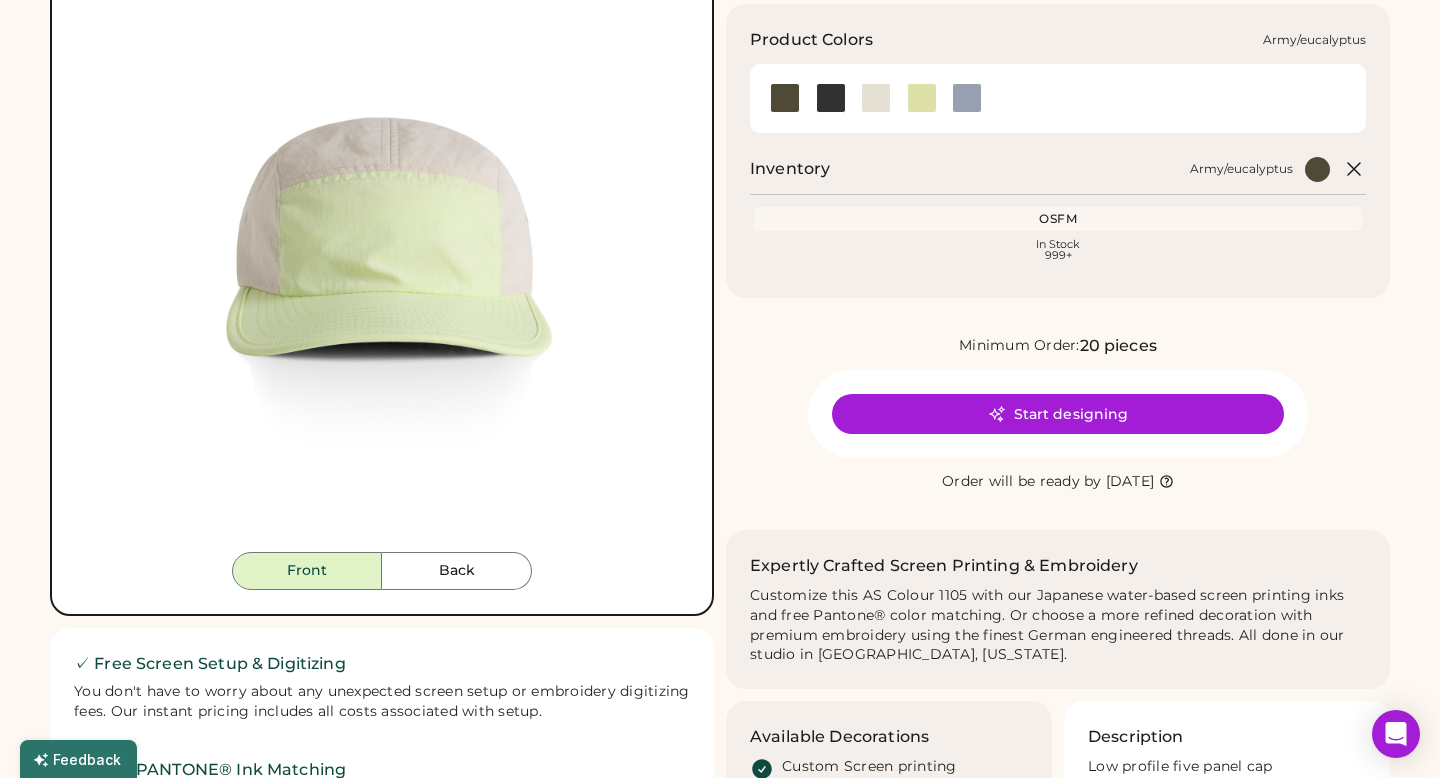 click at bounding box center (785, 98) 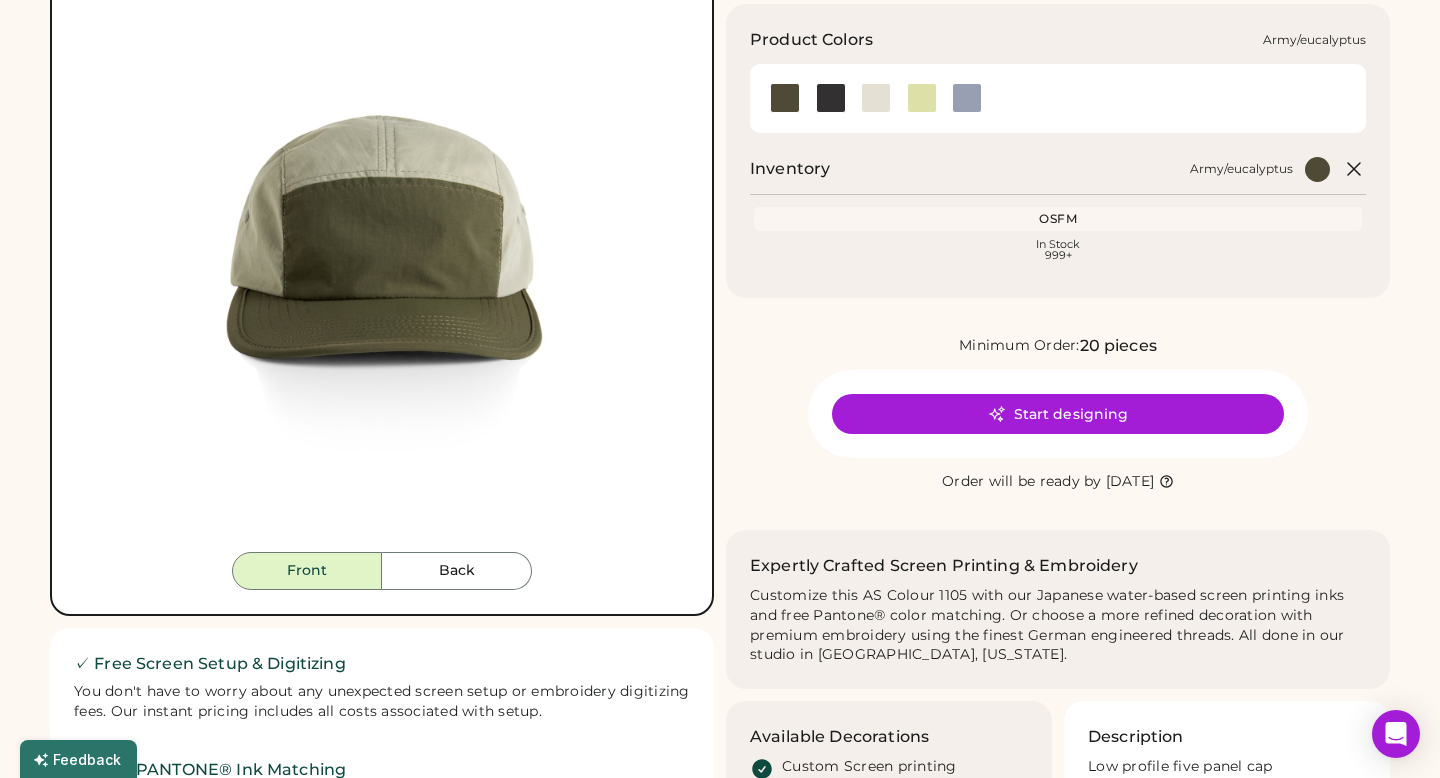 click at bounding box center (785, 98) 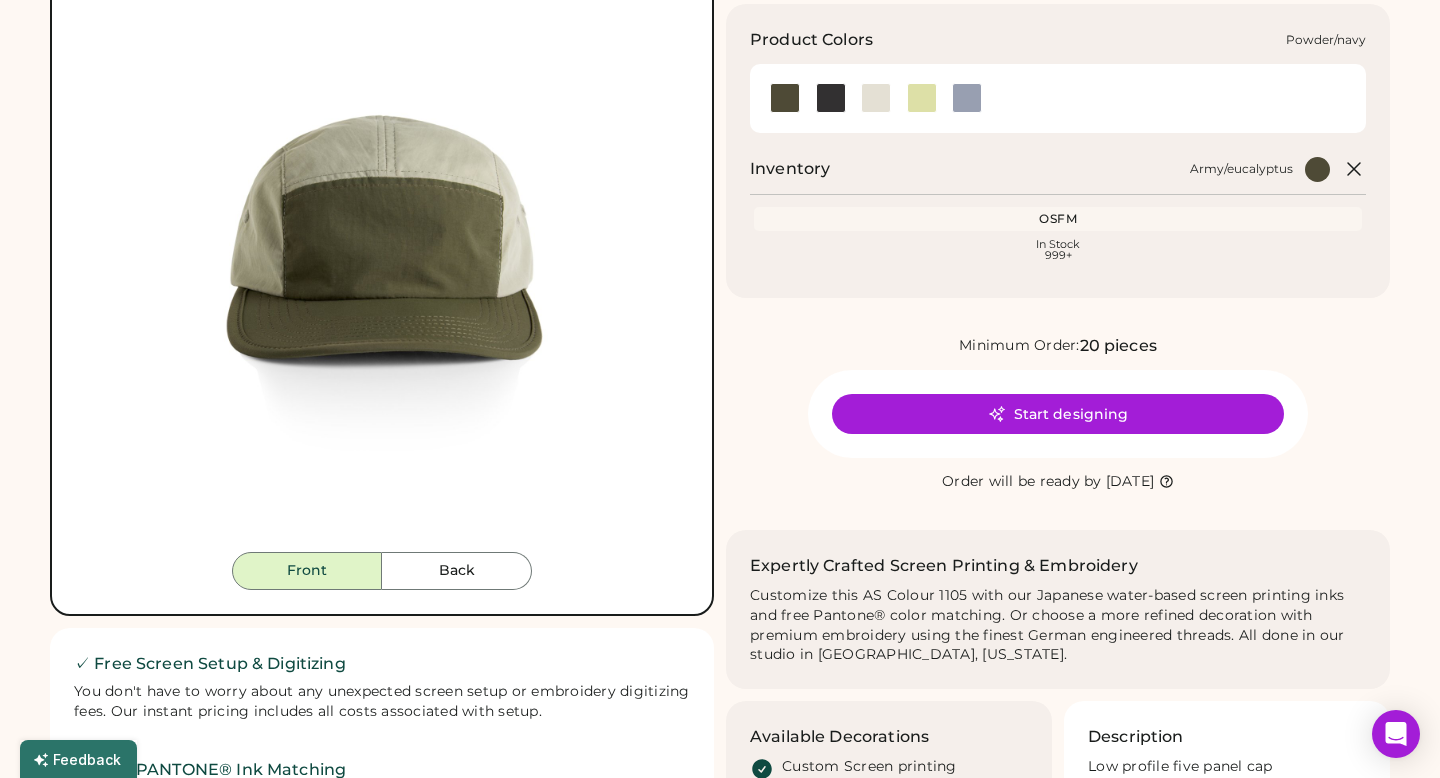 click at bounding box center [967, 98] 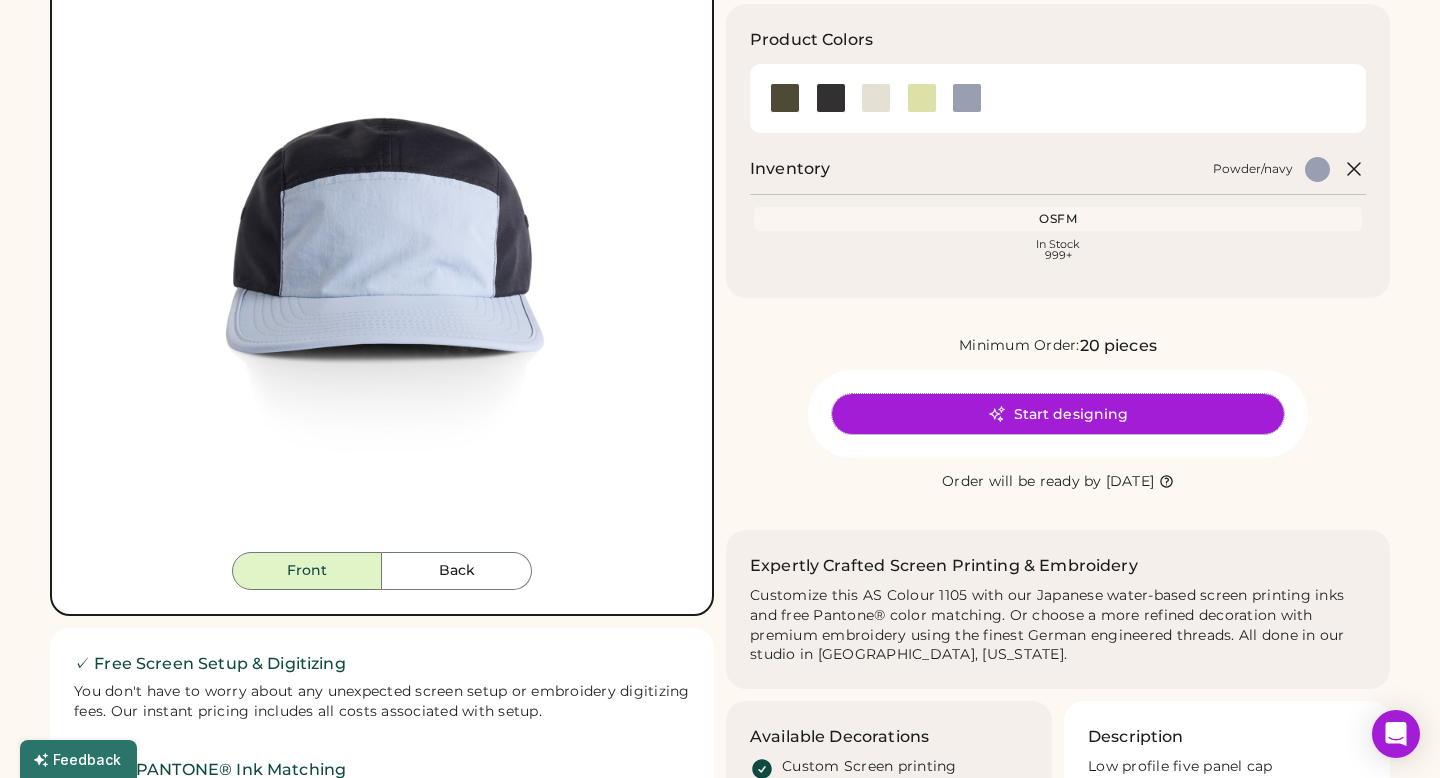 click on "Start designing" at bounding box center [1058, 414] 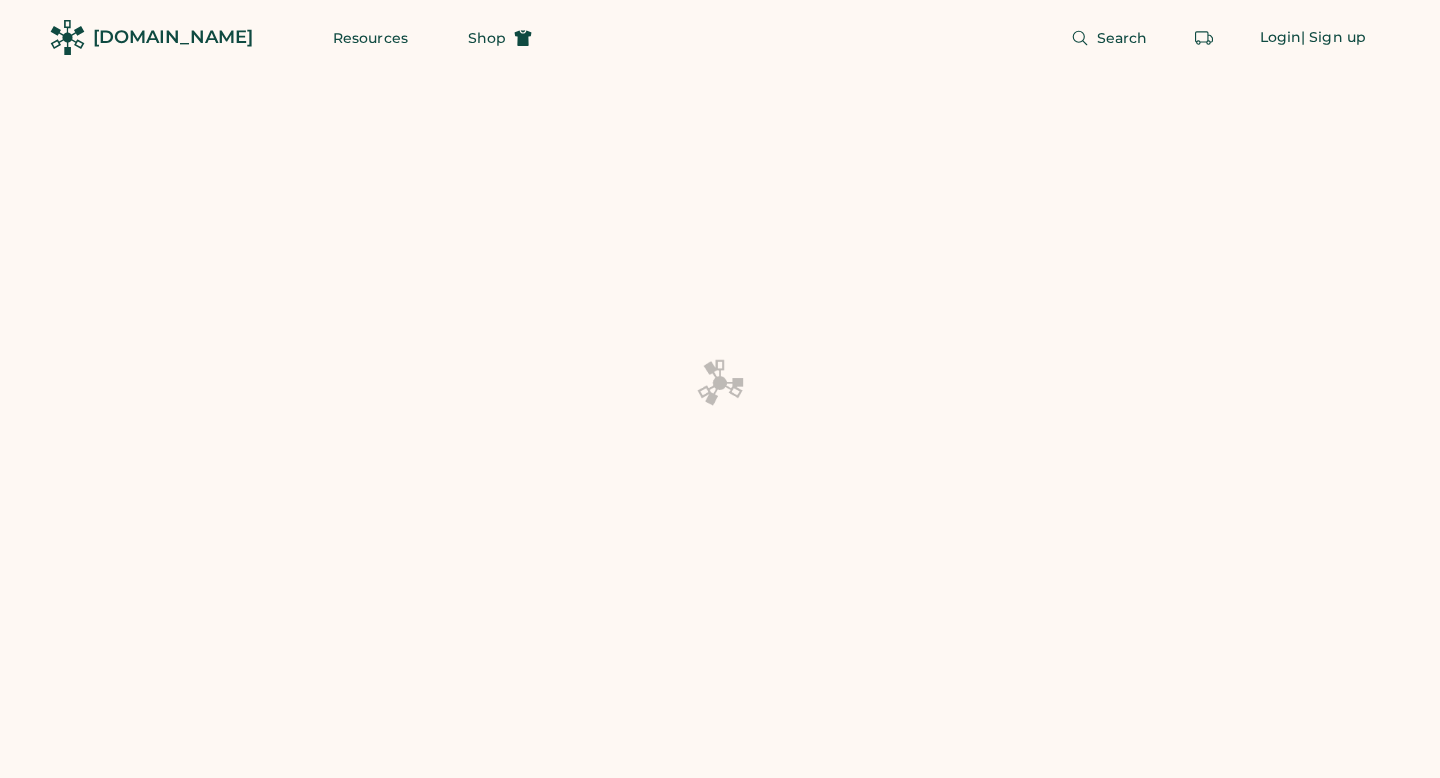 scroll, scrollTop: 0, scrollLeft: 0, axis: both 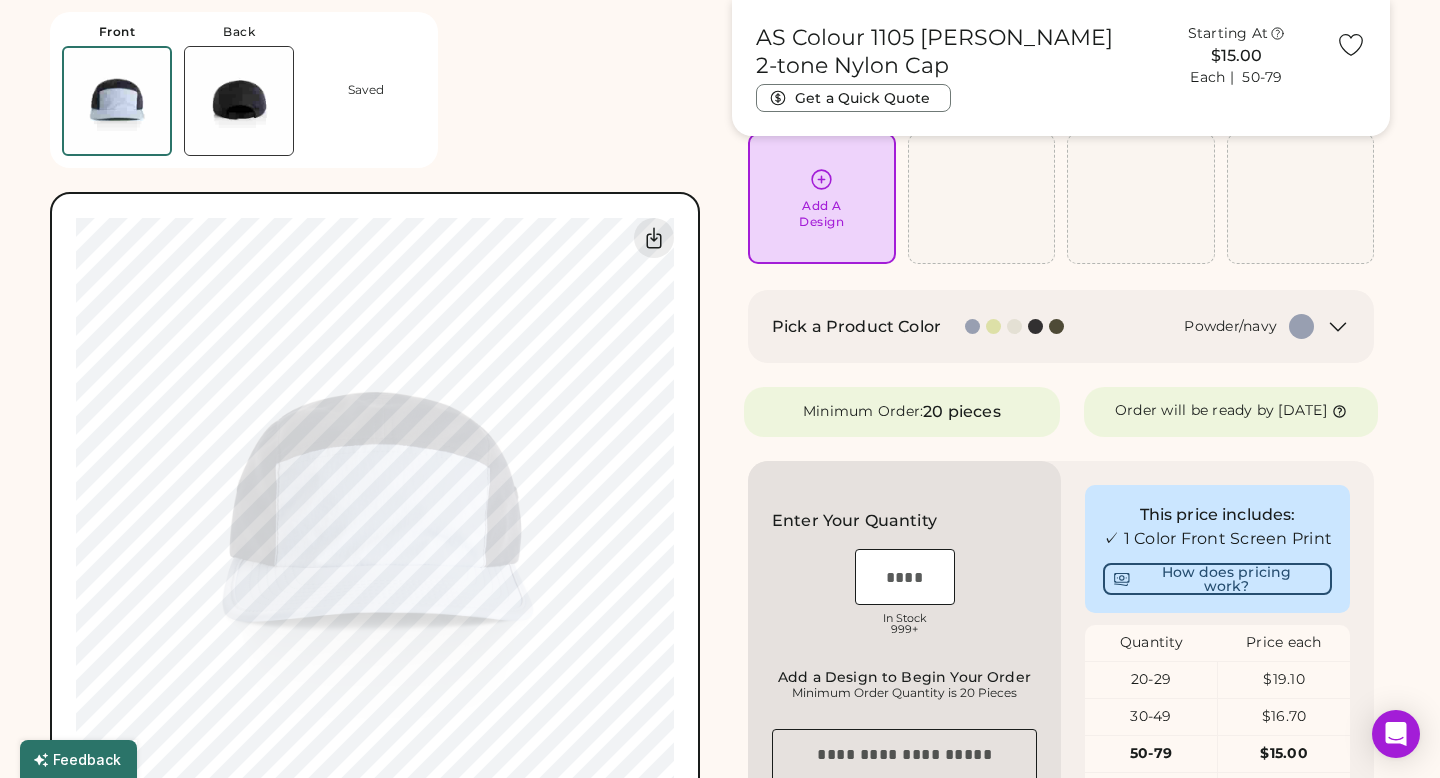 click on "Add A
Design" at bounding box center (821, 214) 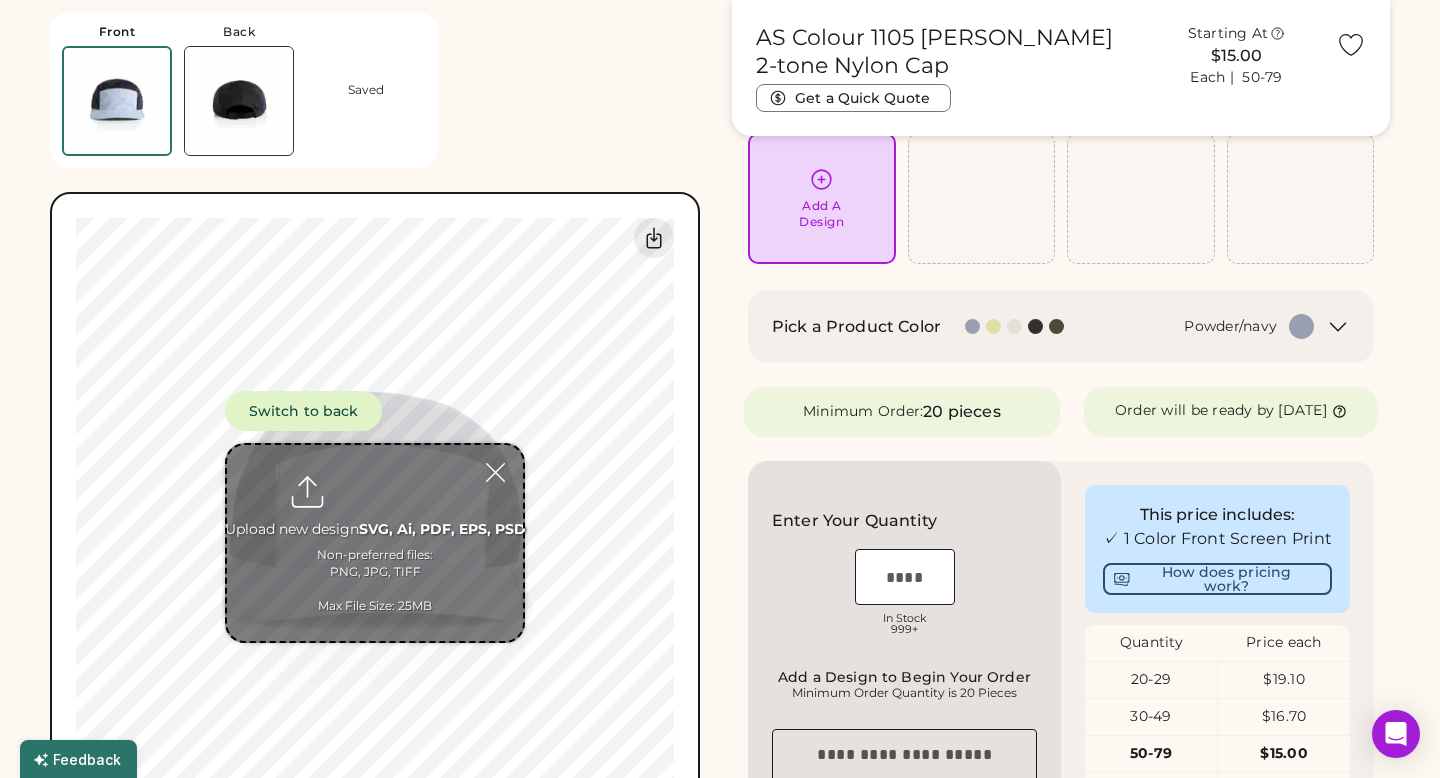 click at bounding box center [375, 543] 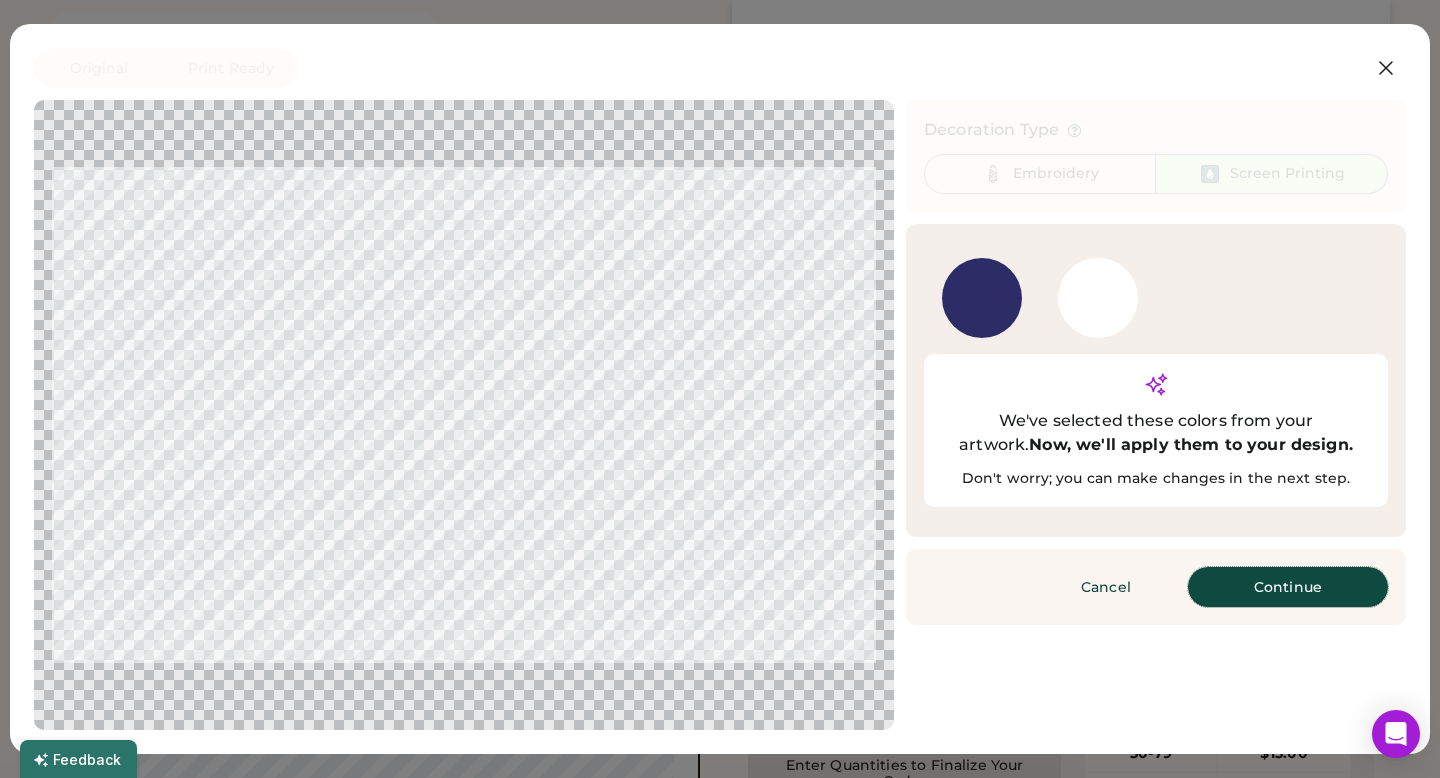 click on "Continue" at bounding box center [1288, 587] 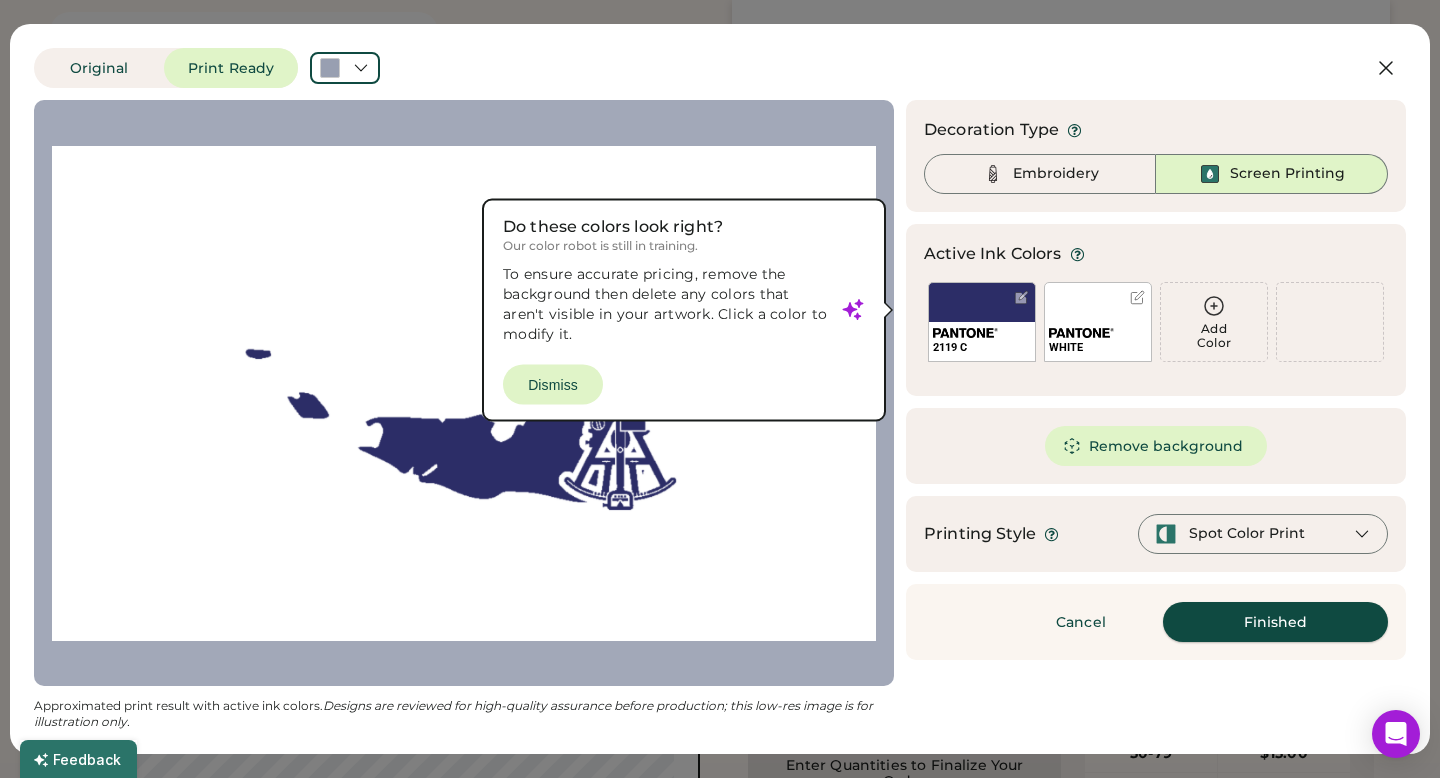click on "Finished" at bounding box center (1275, 622) 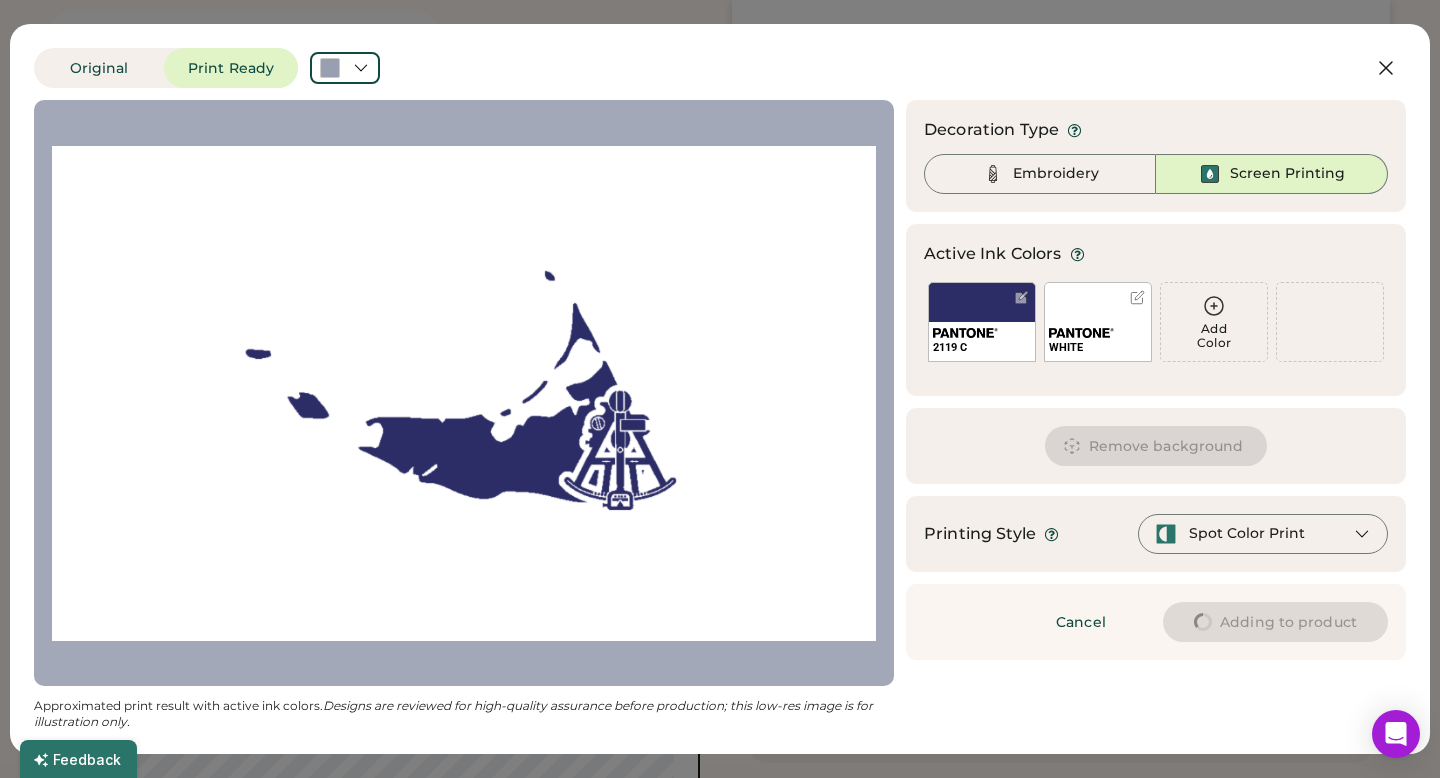 type on "****" 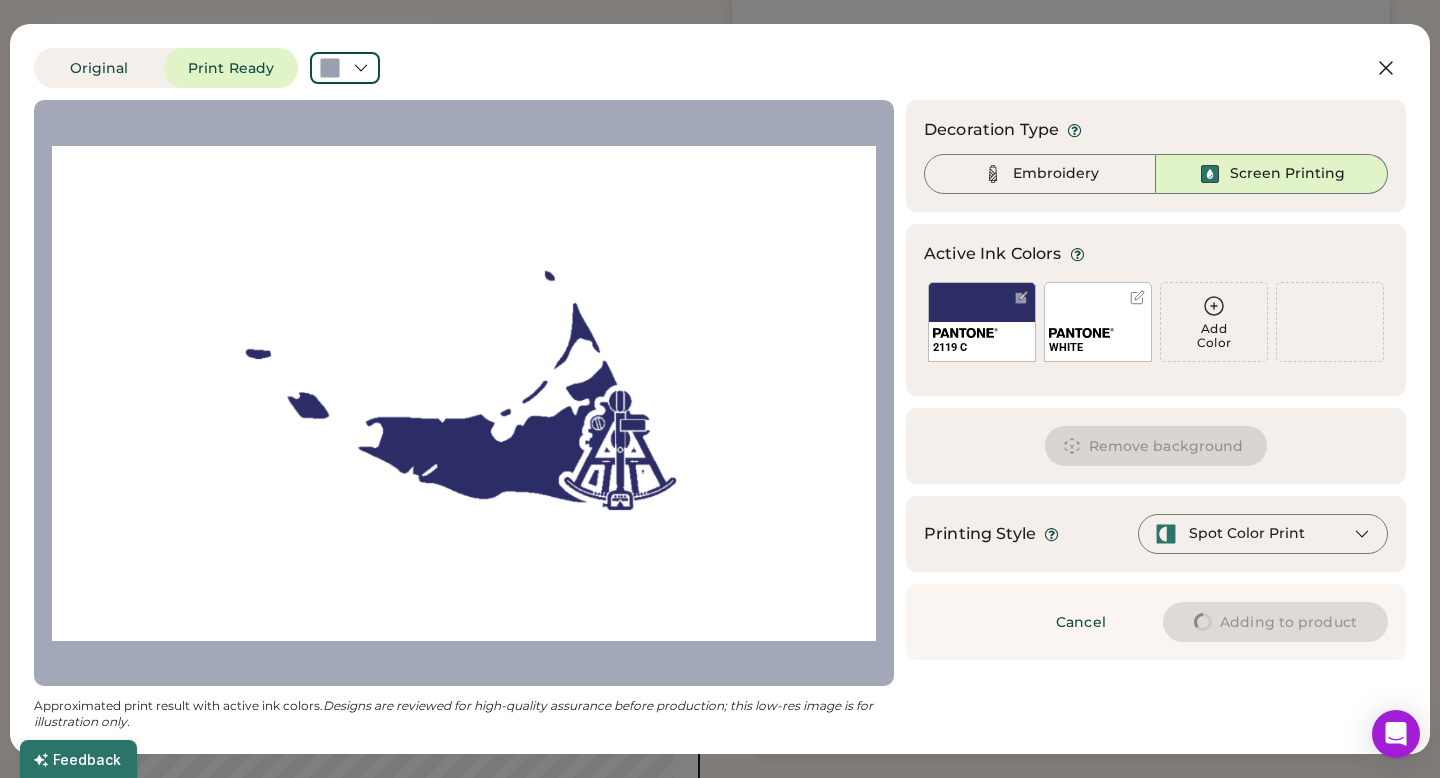 type on "****" 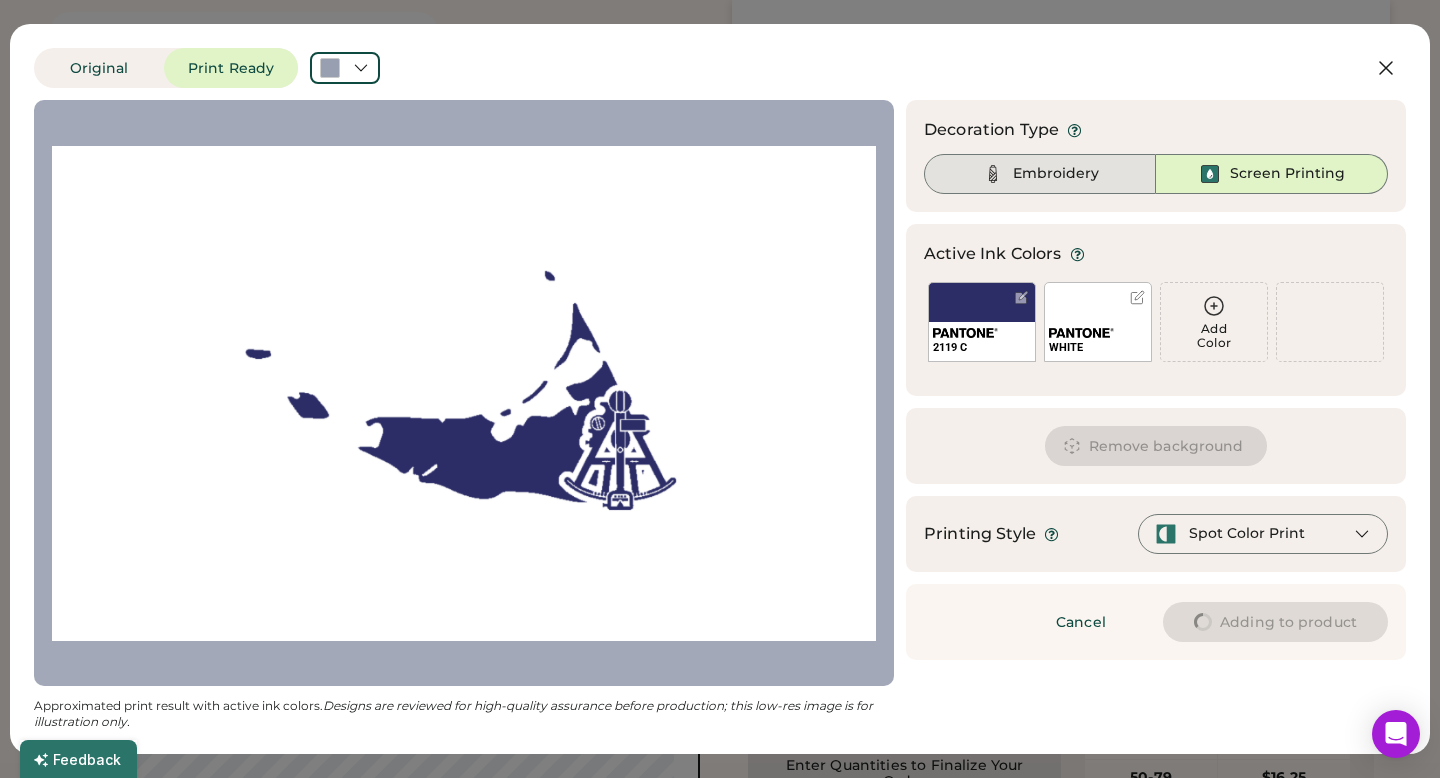 click on "Embroidery" at bounding box center [1056, 174] 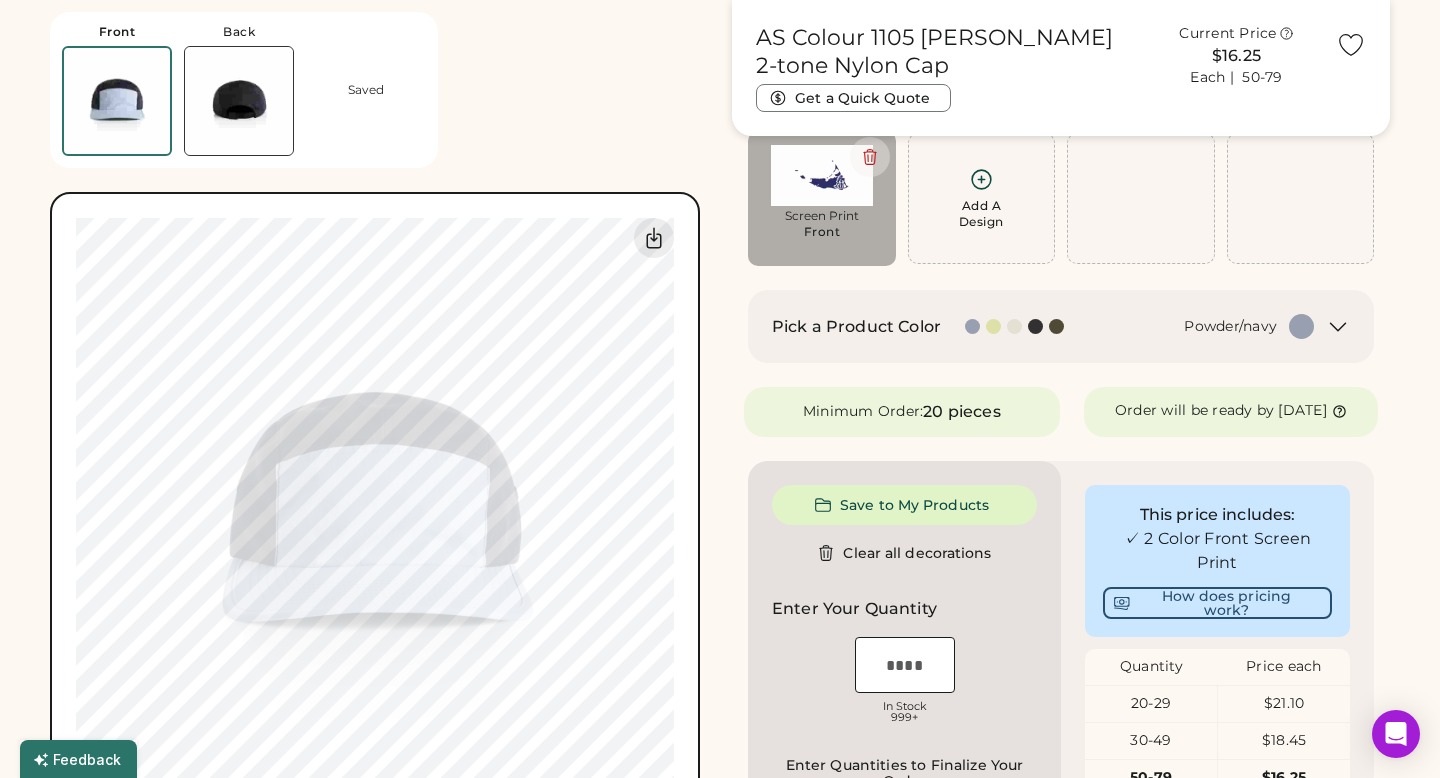 type on "****" 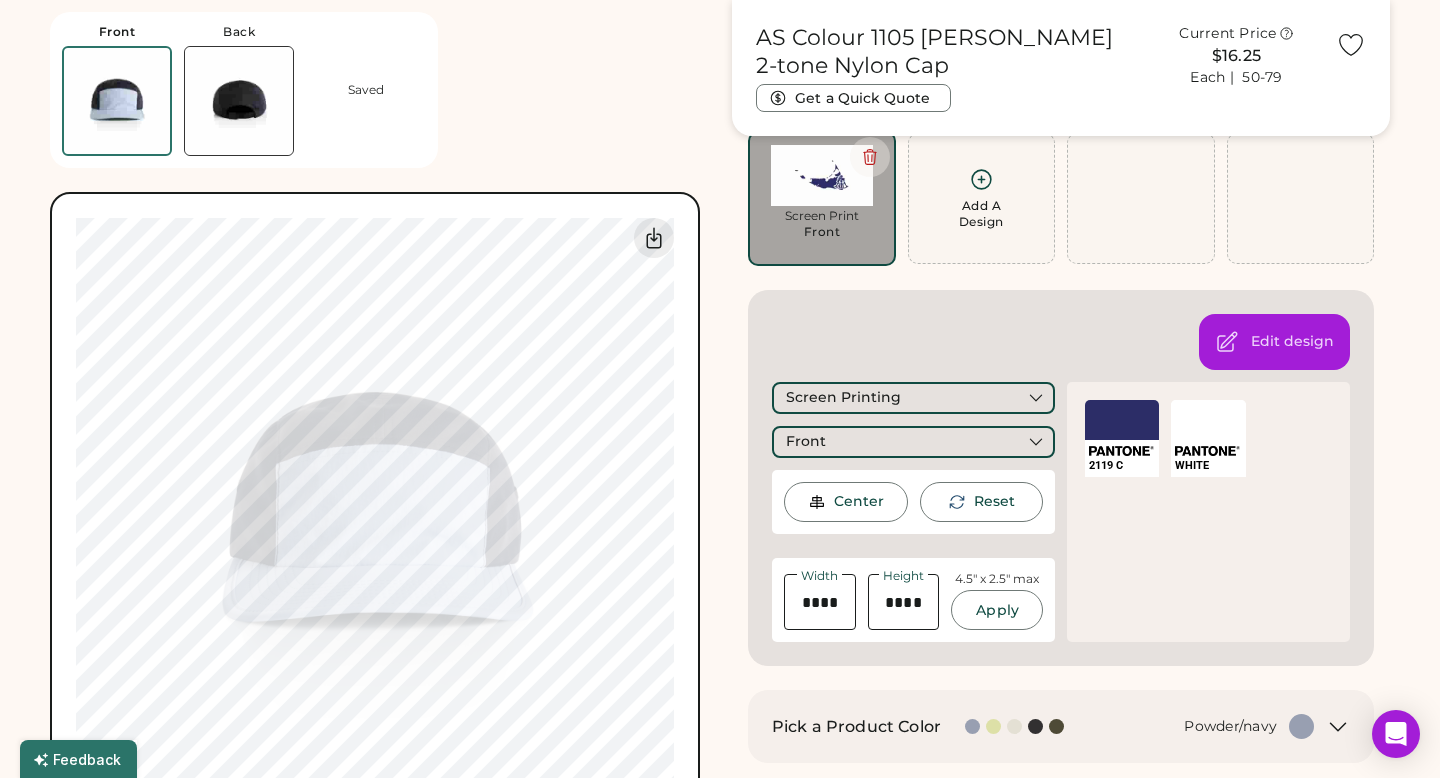 type on "****" 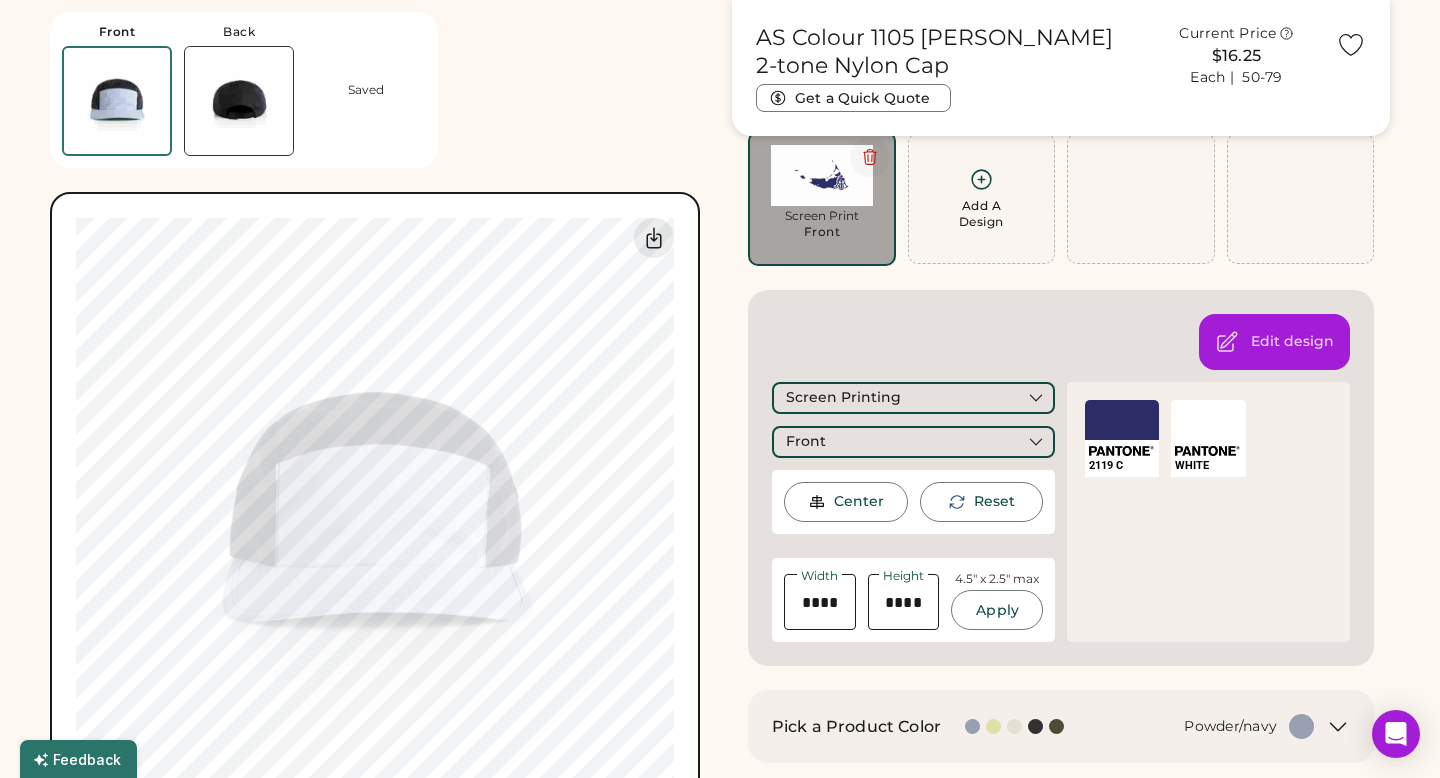 click 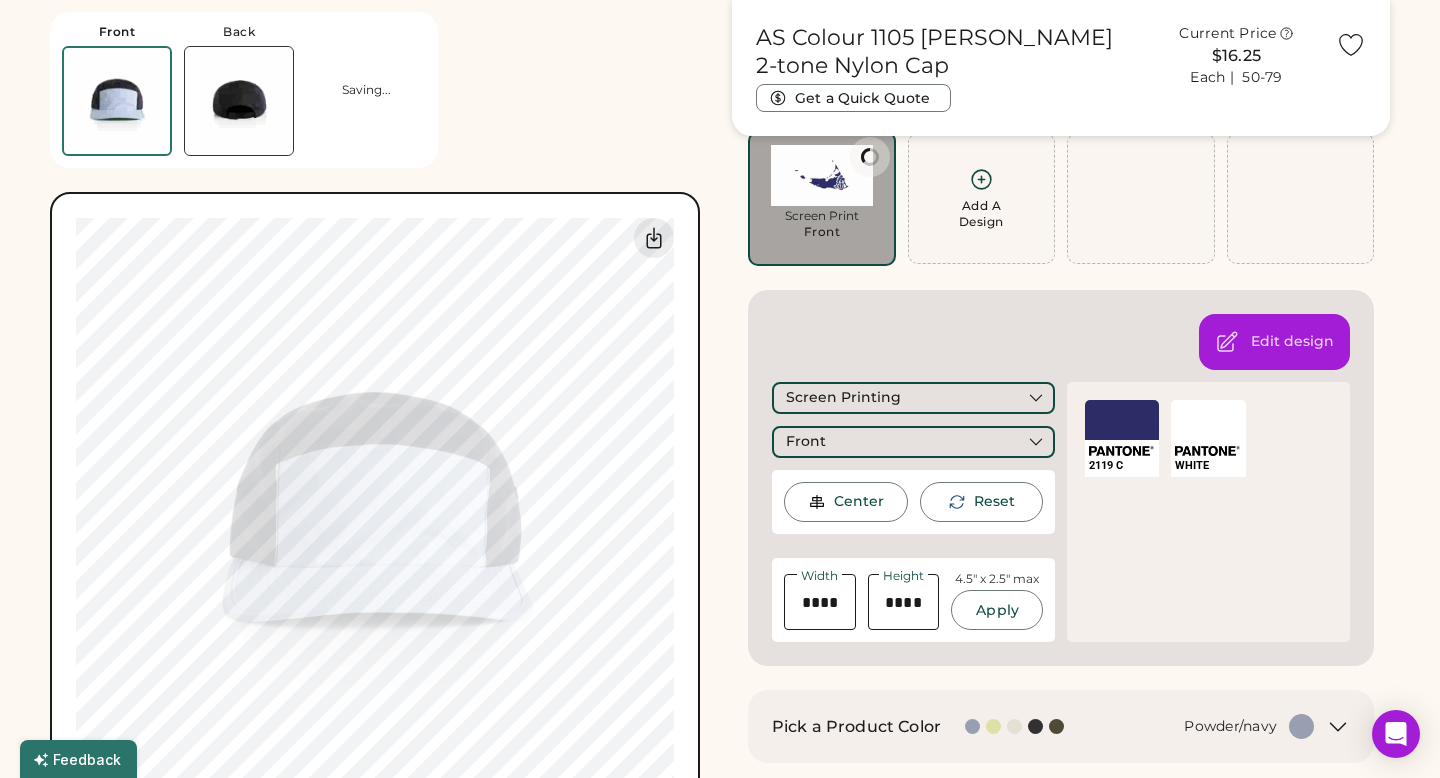 type on "****" 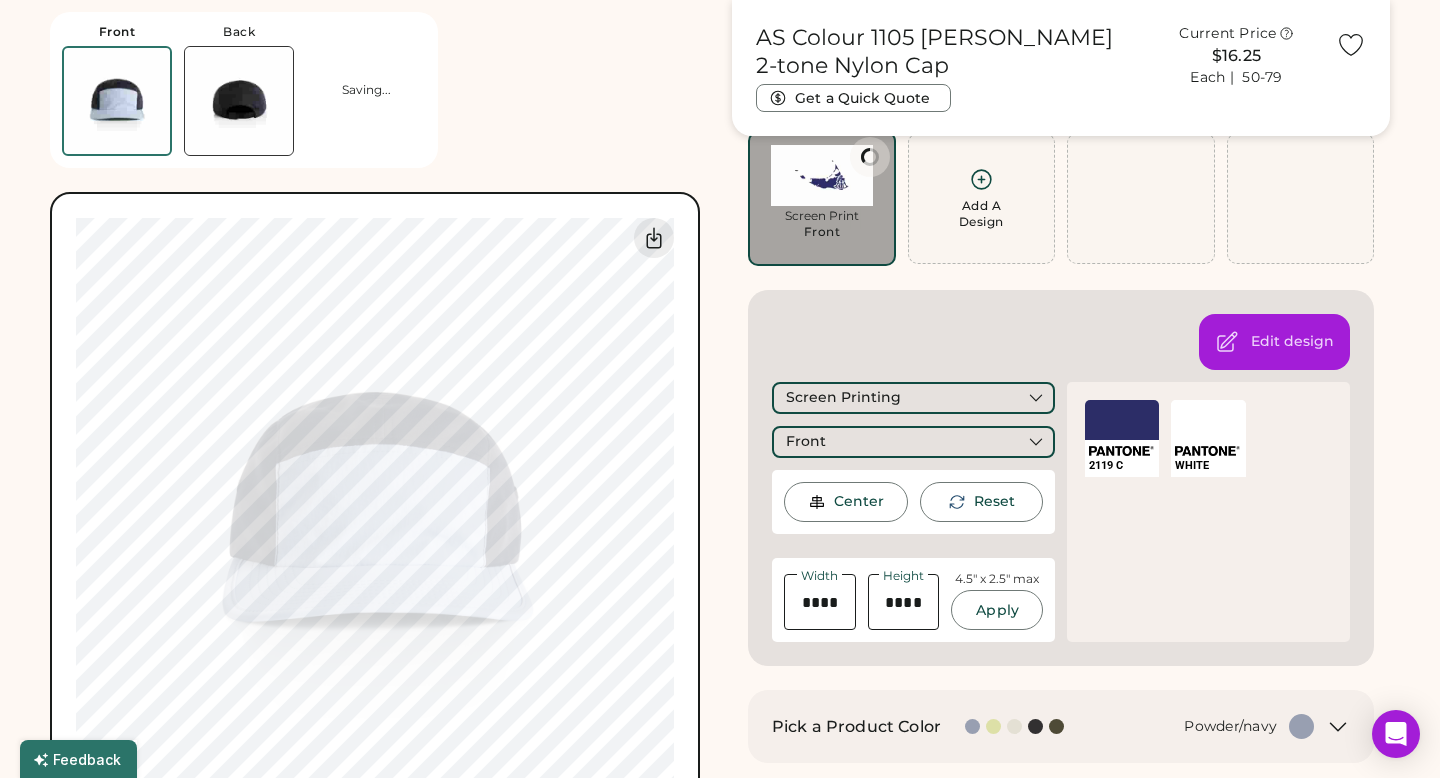 type on "****" 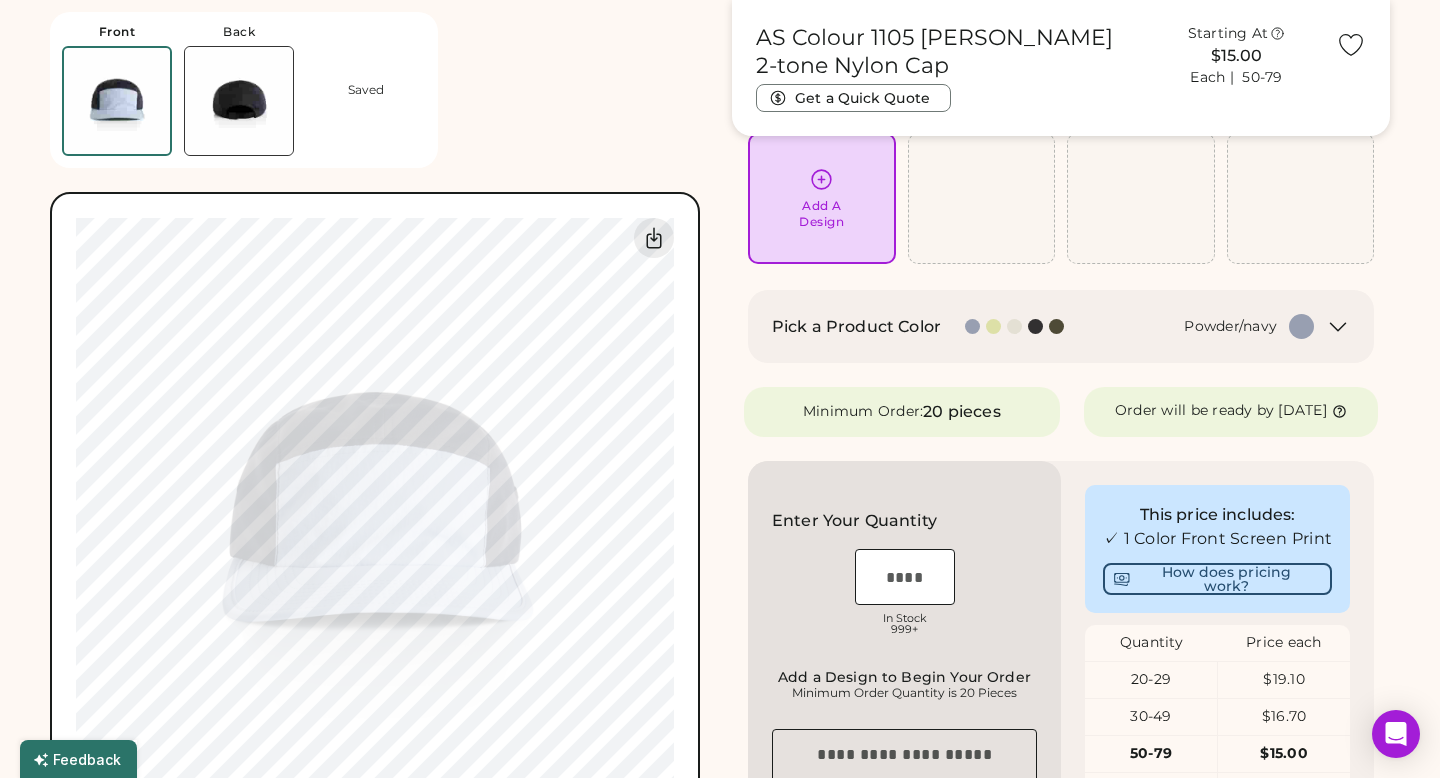 click on "Front Back Saved Switch to back Upload new design
SVG, Ai, PDF, EPS, PSD Non-preferred files:
PNG, JPG, TIFF Max File Size: 25MB    Guidelines are approximate; our team will confirm the correct placement. 0% 0%    AS Colour 1105 [PERSON_NAME] 2-tone Nylon Cap    Get a Quick Quote Starting At    $15.00 Each |  50-79    Customize This Product    Add A
Design
Add A
Design    Edit design       Center    Reset Width Height 4.5" x 2.5" max Apply 2119 C SELECT
A COLOR WHITE Pick a Product Color Powder/navy    Minimum Order:  20 pieces Order will be ready by [DATE]        Save to My Products    Clear all decorations Enter Your Quantity OSFM In Stock
999+ Add a Design to Begin Your Order Minimum Order Quantity is 20 Pieces Special instructions Add to cart This price includes: ✓ 1 Color Front Screen Print    How does pricing work? Quantity Price each 20-29 $19.10 30-49 $16.70 50-79 $15.00 80-99 $14.10 100-149 $13.35 150-299 $13.10       View more price breaks Product Details One size fits all" at bounding box center (720, 1086) 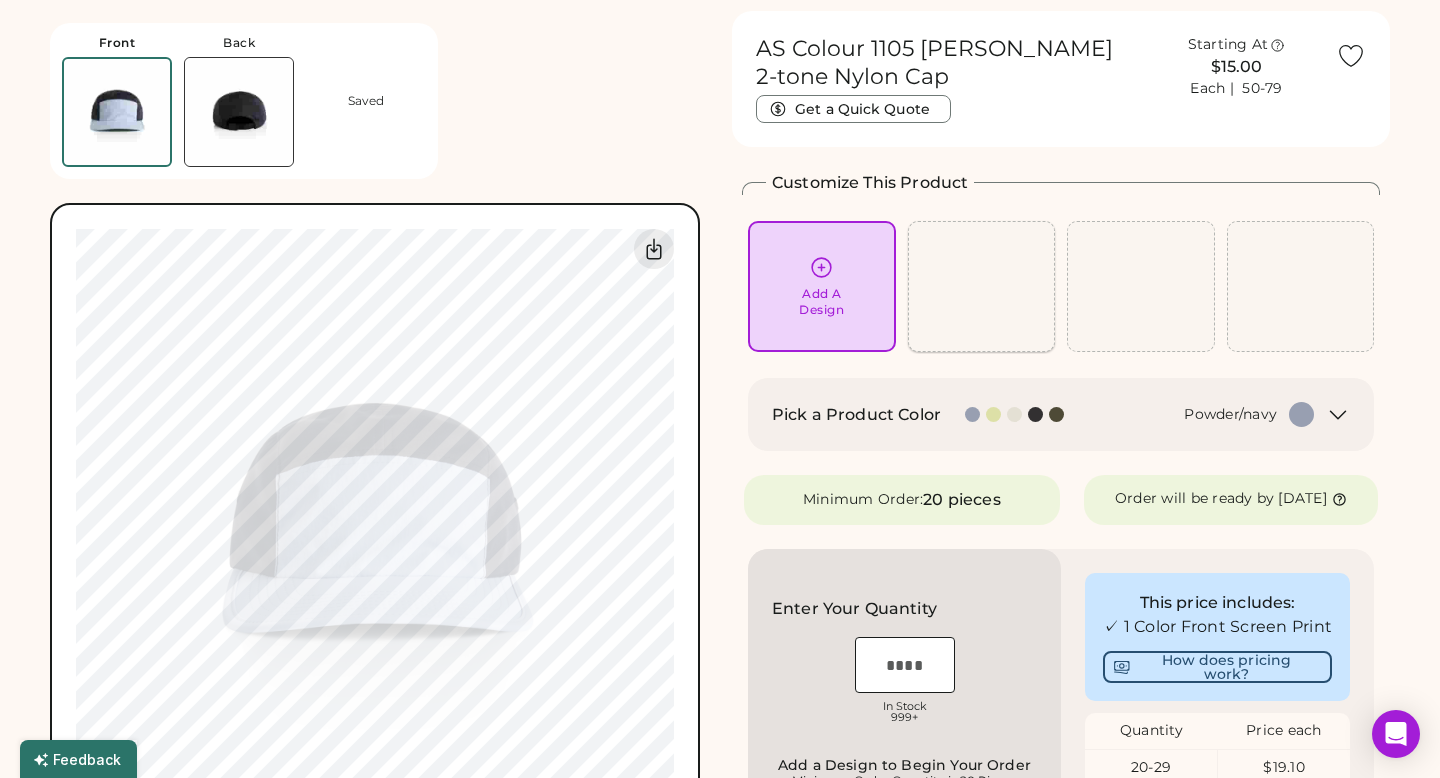 scroll, scrollTop: 18, scrollLeft: 0, axis: vertical 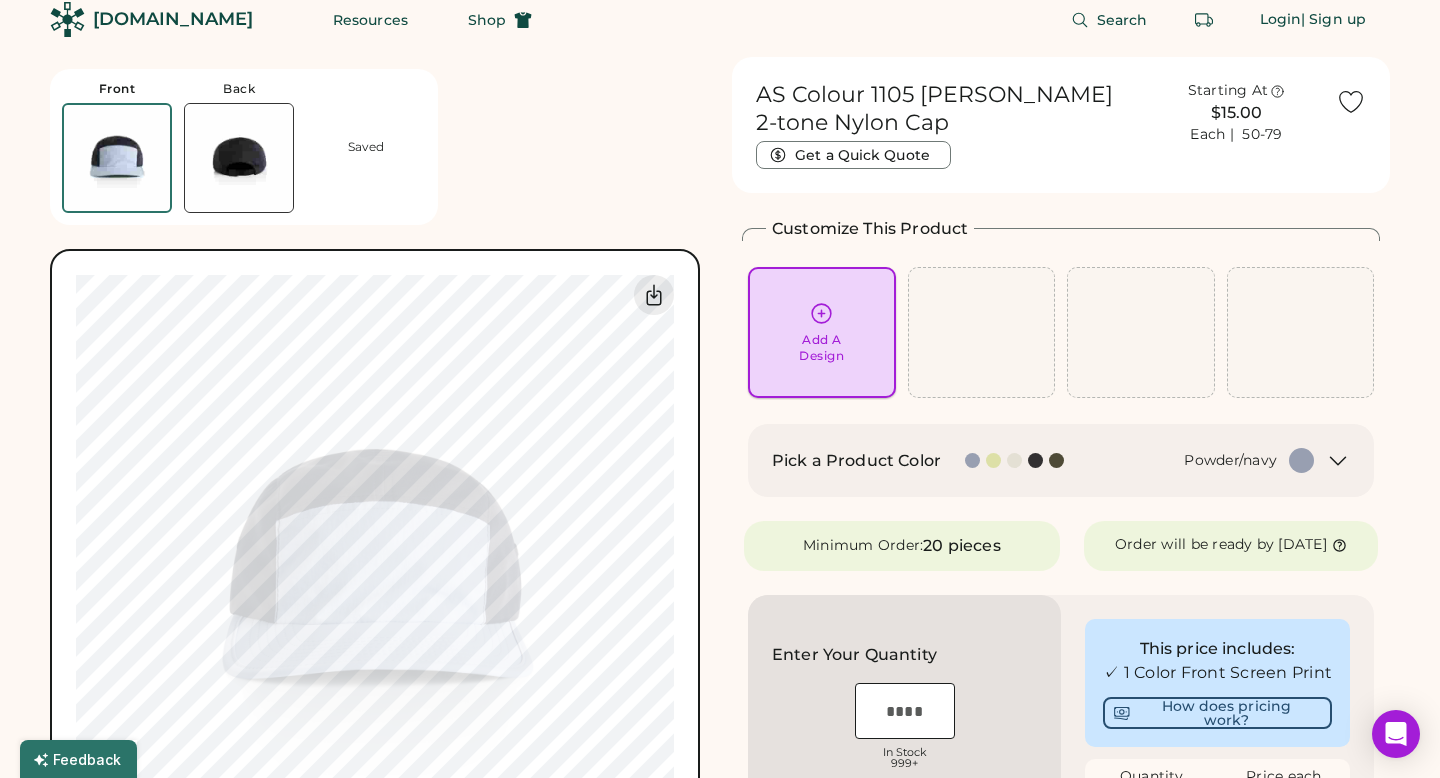 click on "Add A
Design" at bounding box center (821, 348) 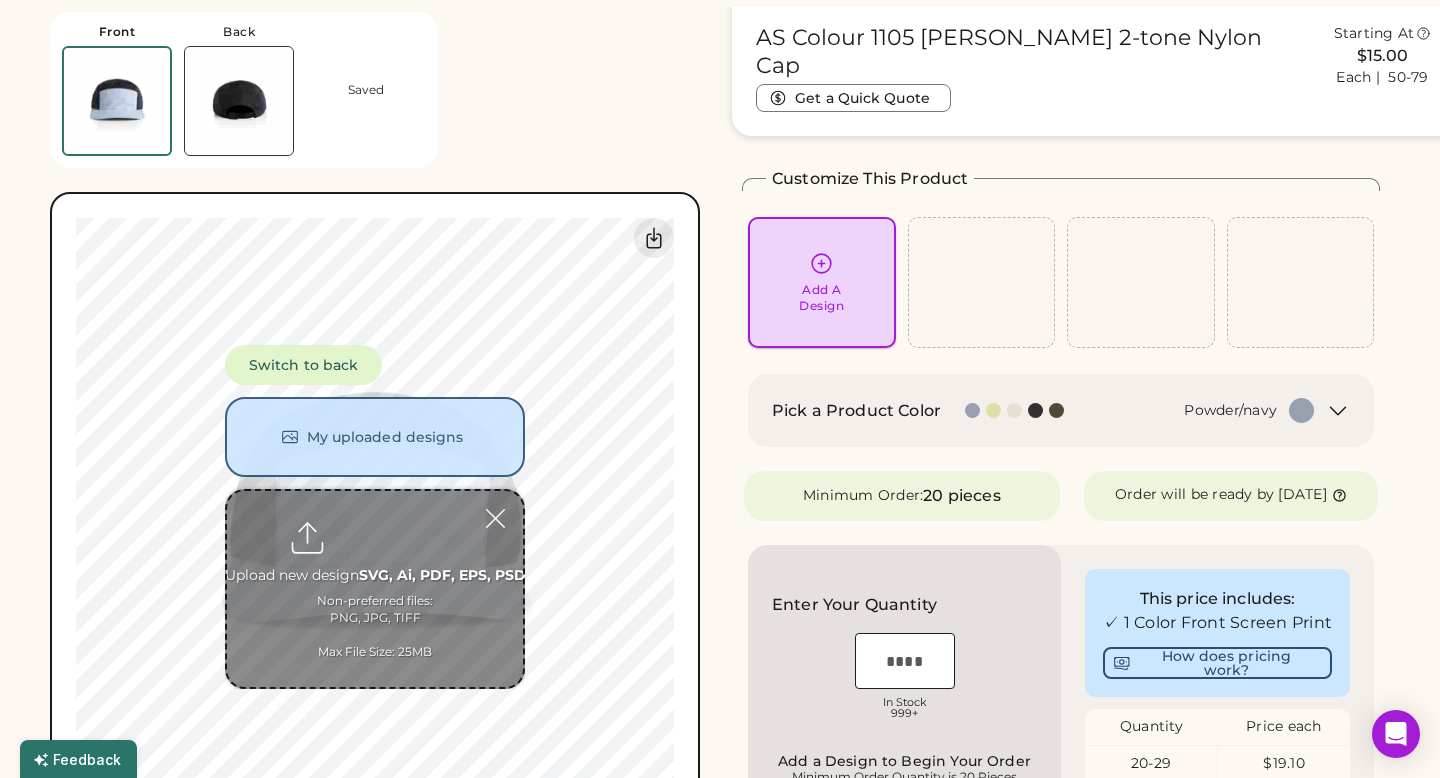 scroll, scrollTop: 75, scrollLeft: 0, axis: vertical 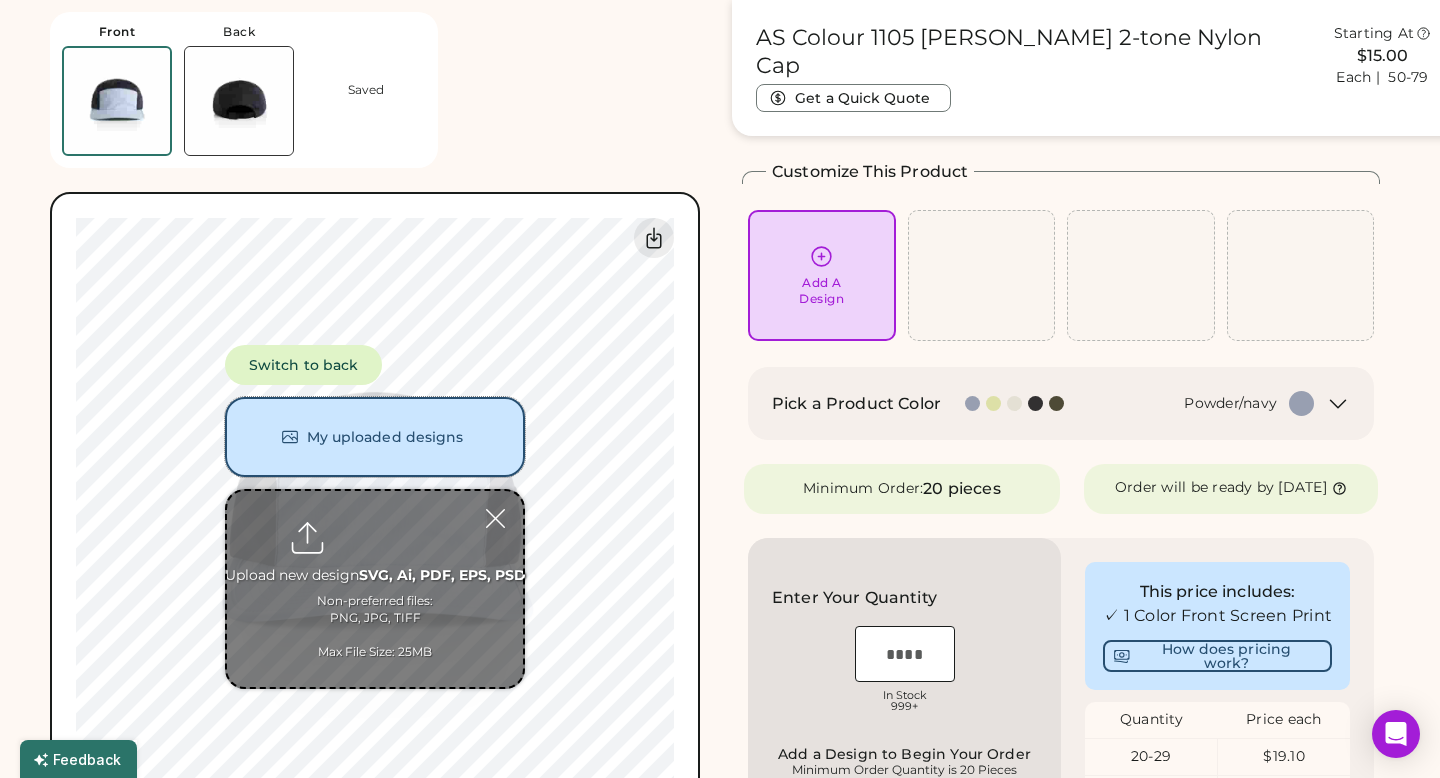 click on "My uploaded designs" at bounding box center (375, 437) 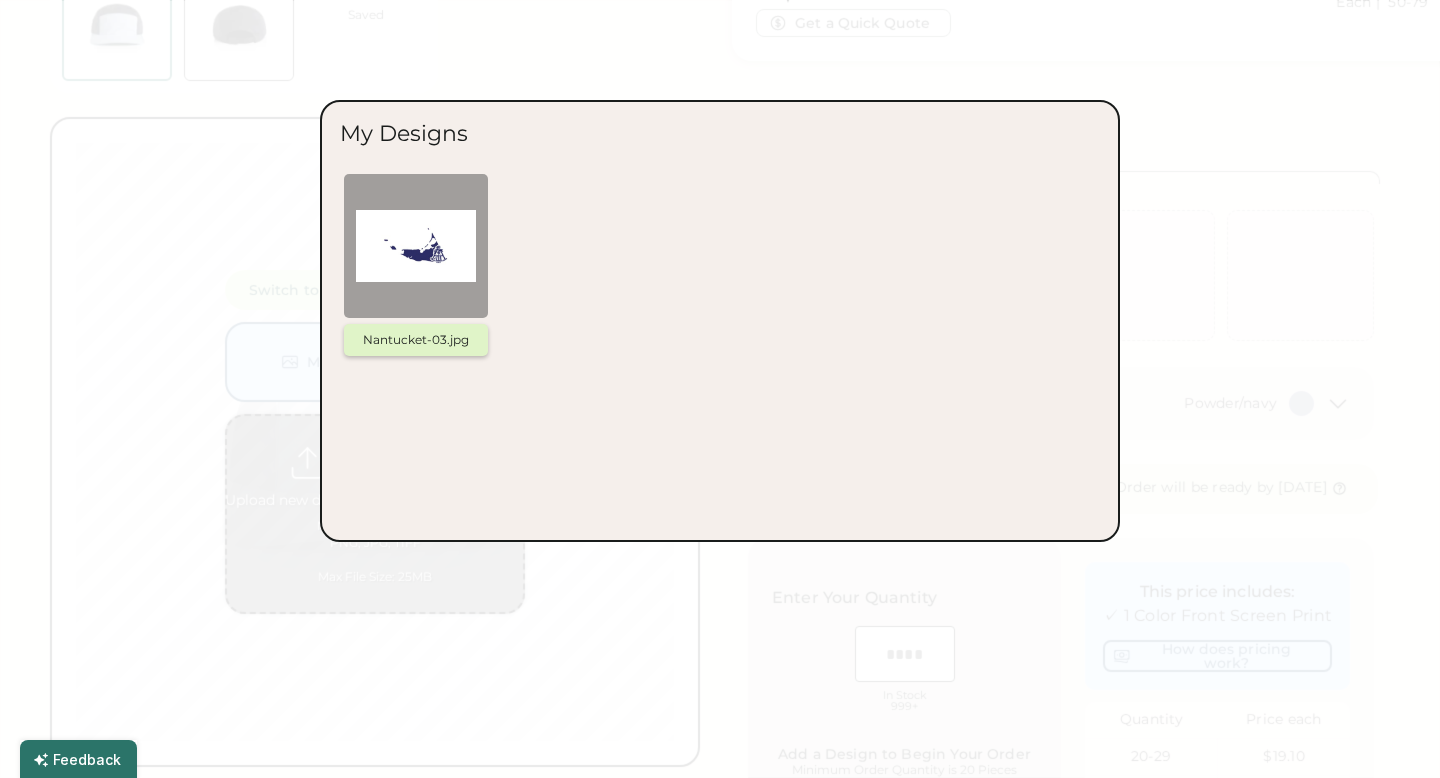 click at bounding box center [416, 246] 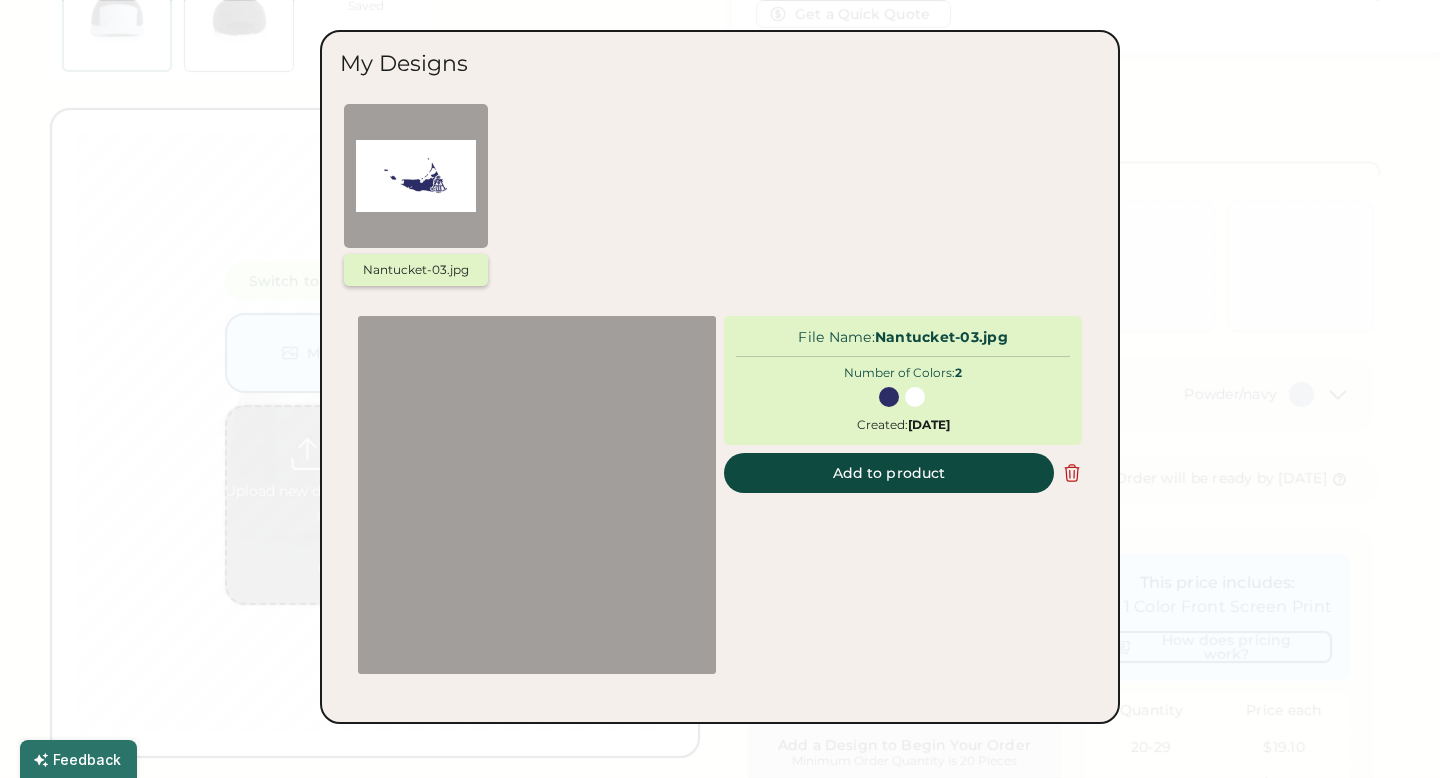 scroll, scrollTop: 90, scrollLeft: 0, axis: vertical 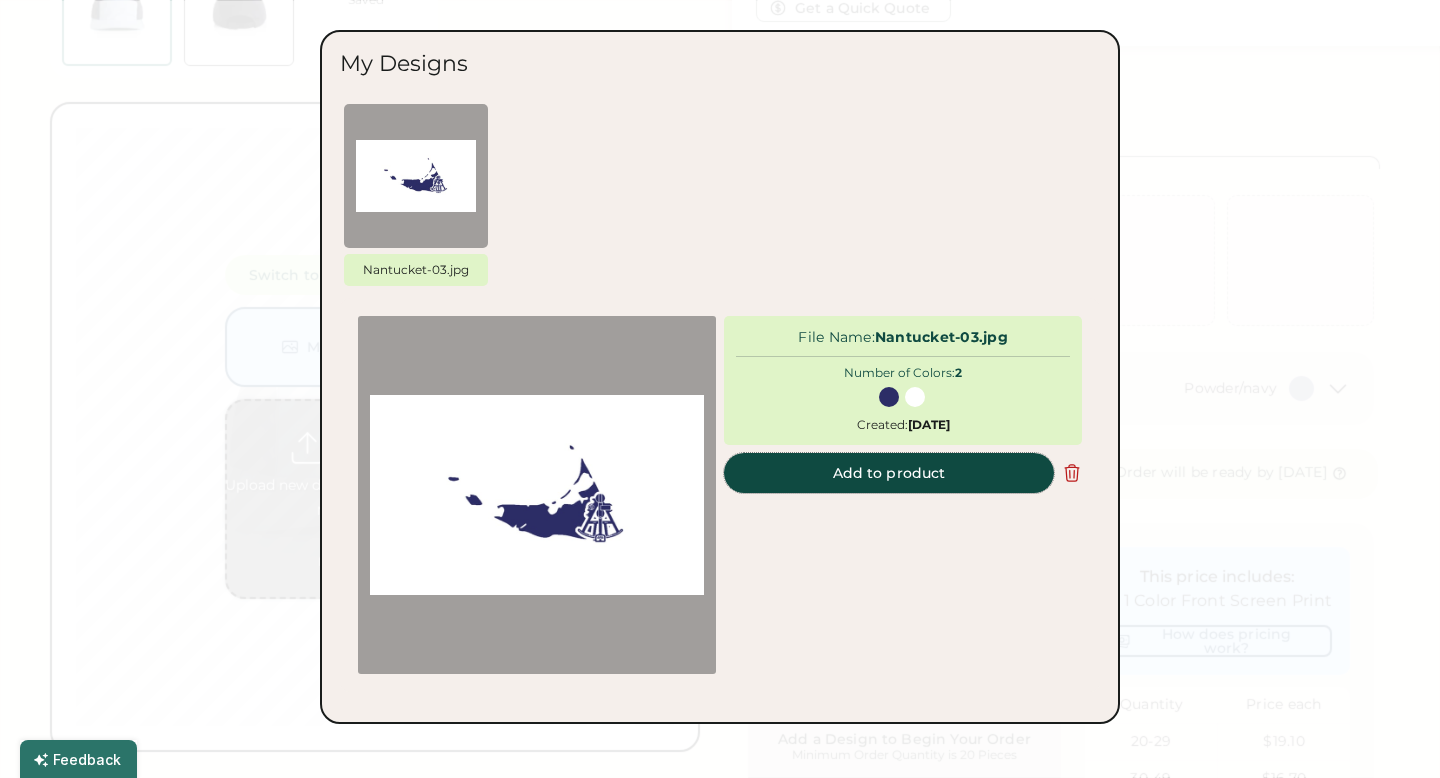 click on "Add to product" at bounding box center [889, 473] 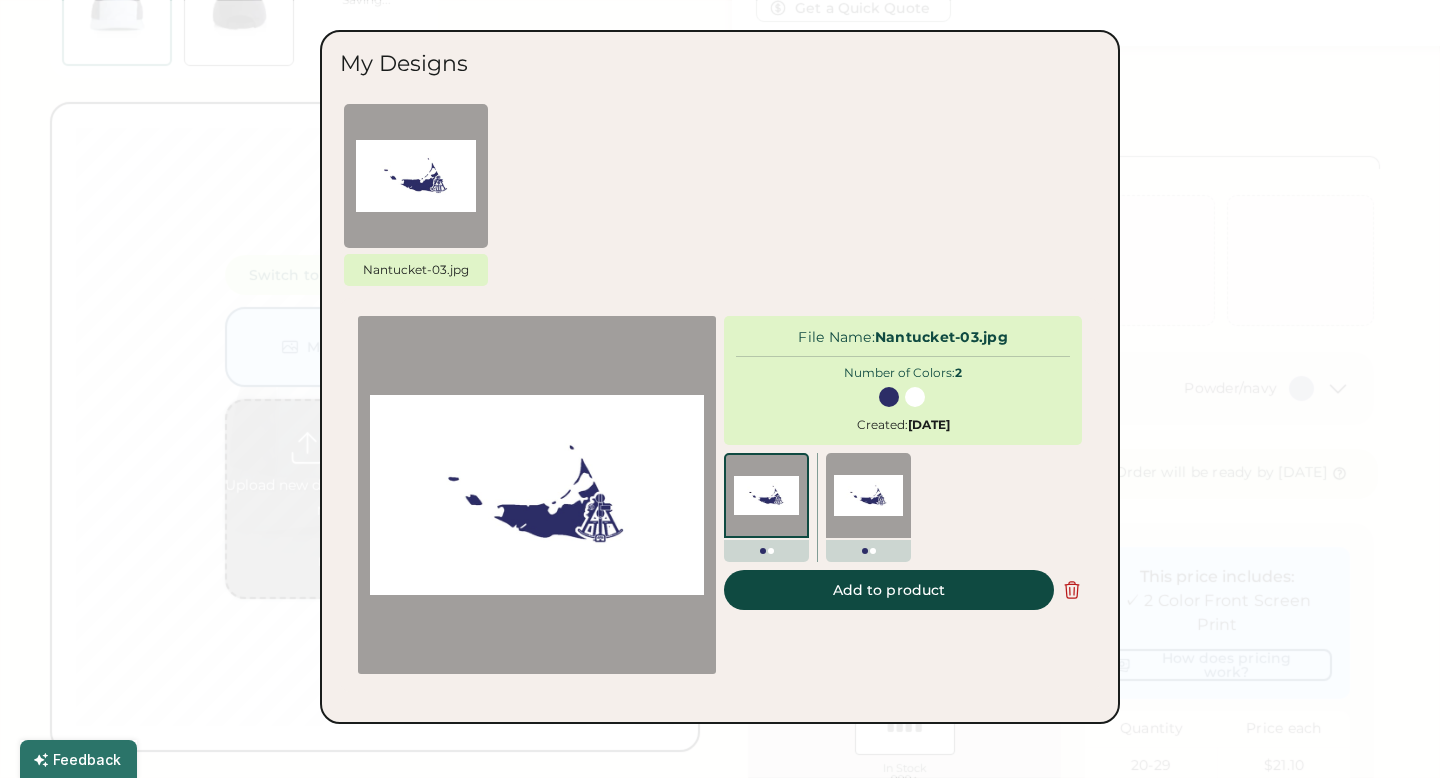 type on "****" 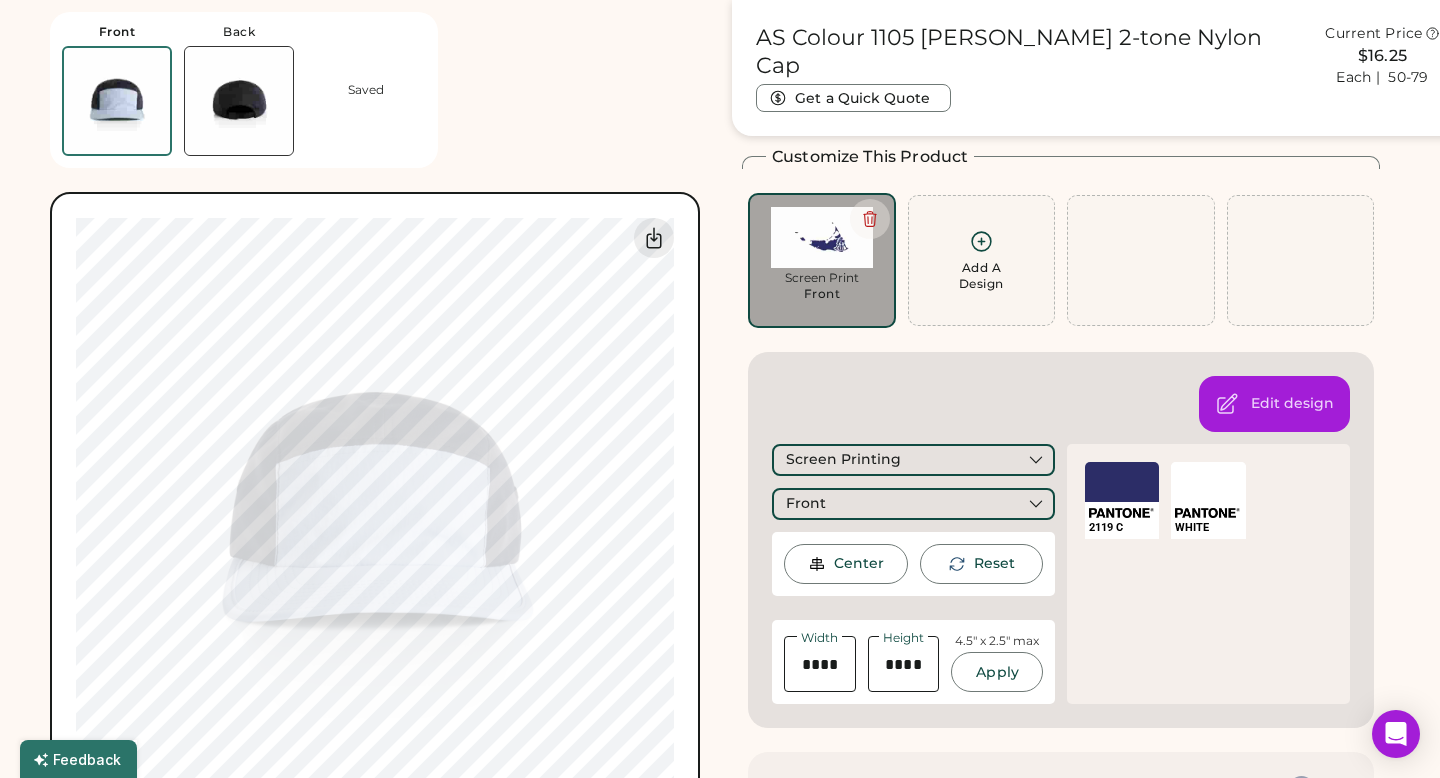click on "Screen Printing    Front" at bounding box center [913, 482] 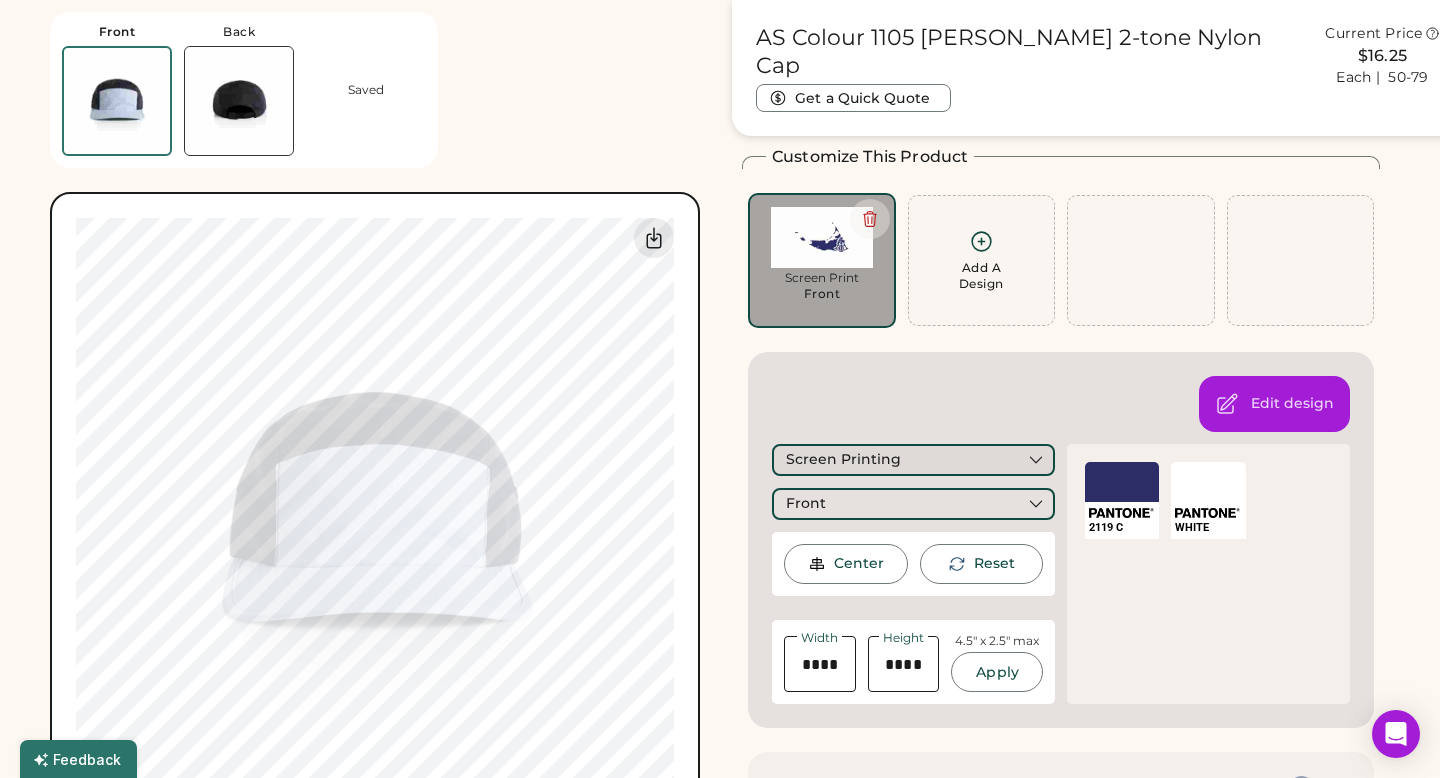click on "Screen Printing" at bounding box center [913, 460] 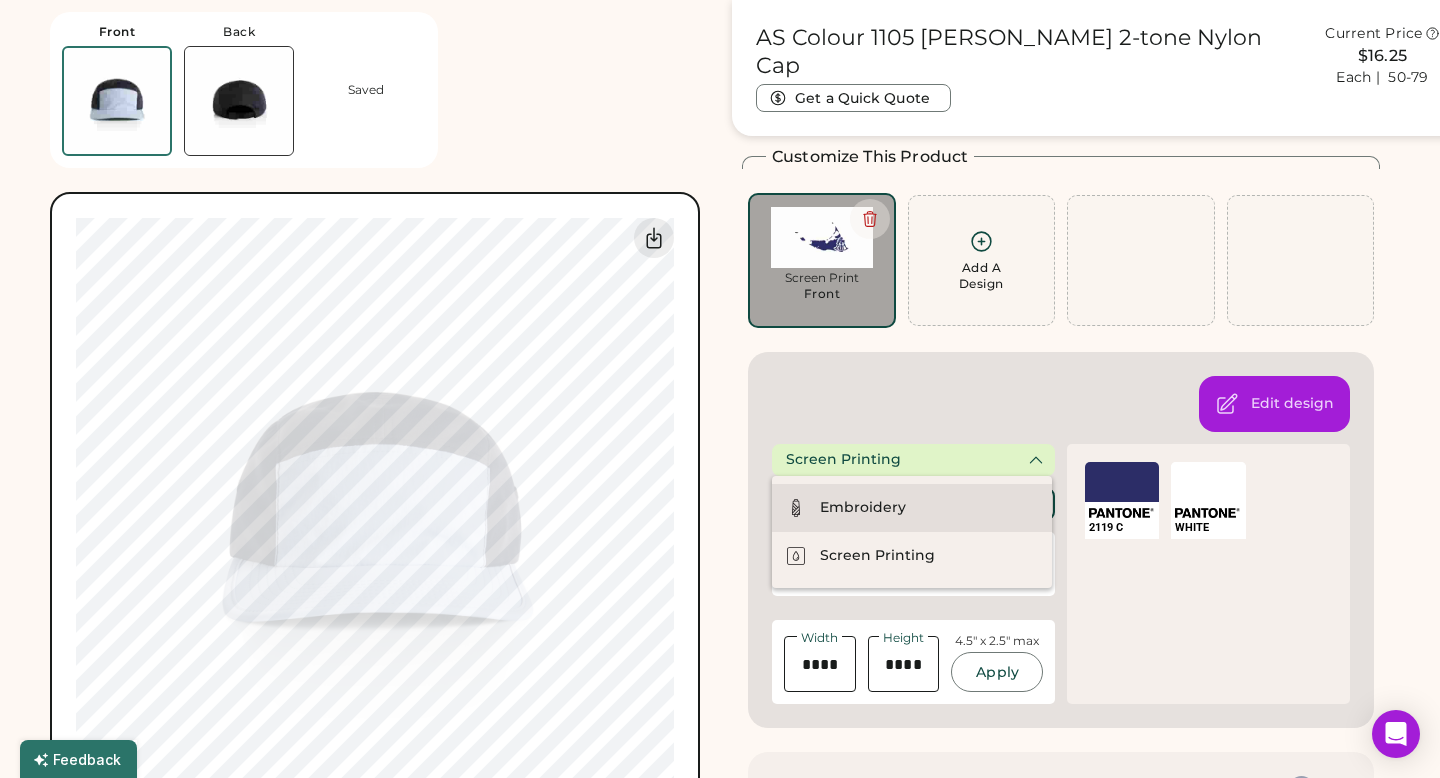 click on "Embroidery" at bounding box center [912, 508] 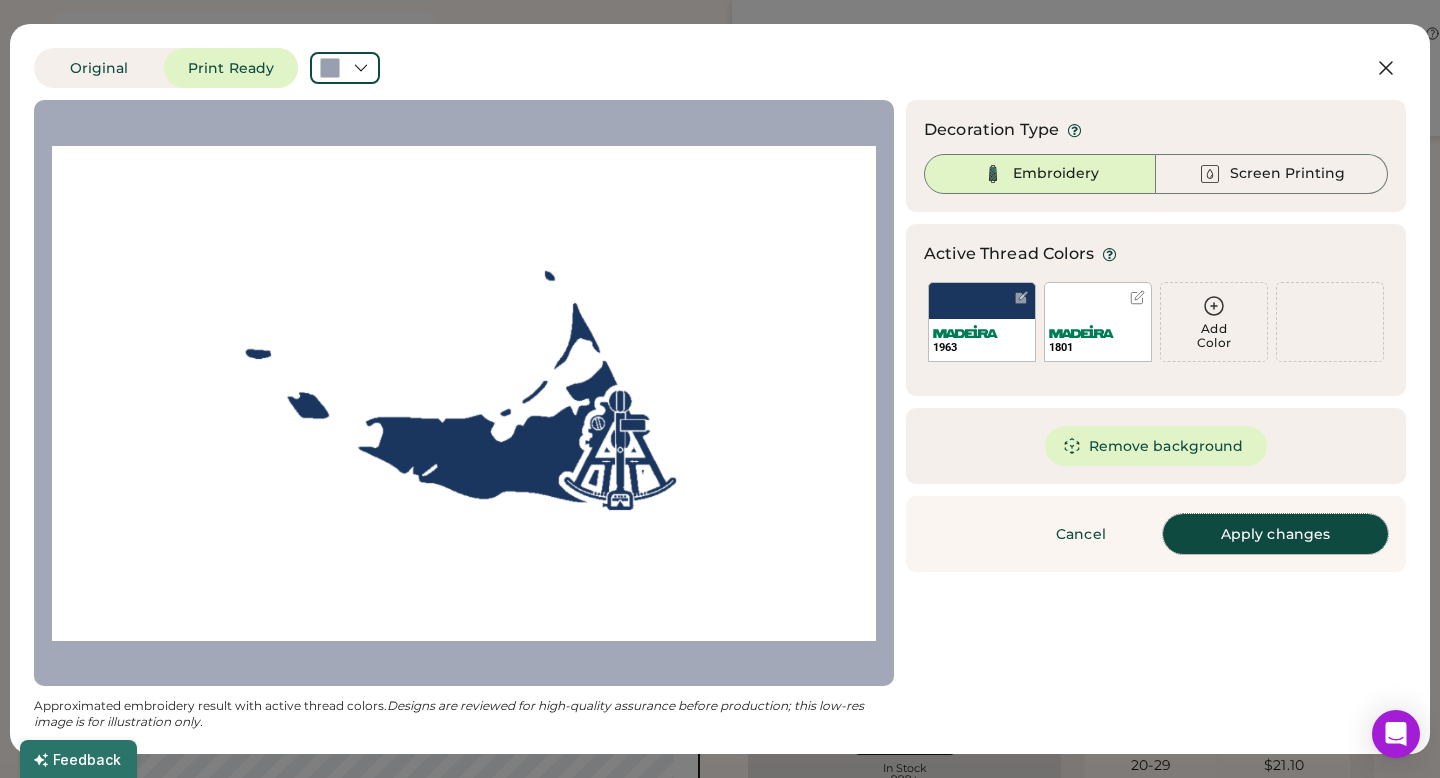 click on "Apply changes" at bounding box center [1275, 534] 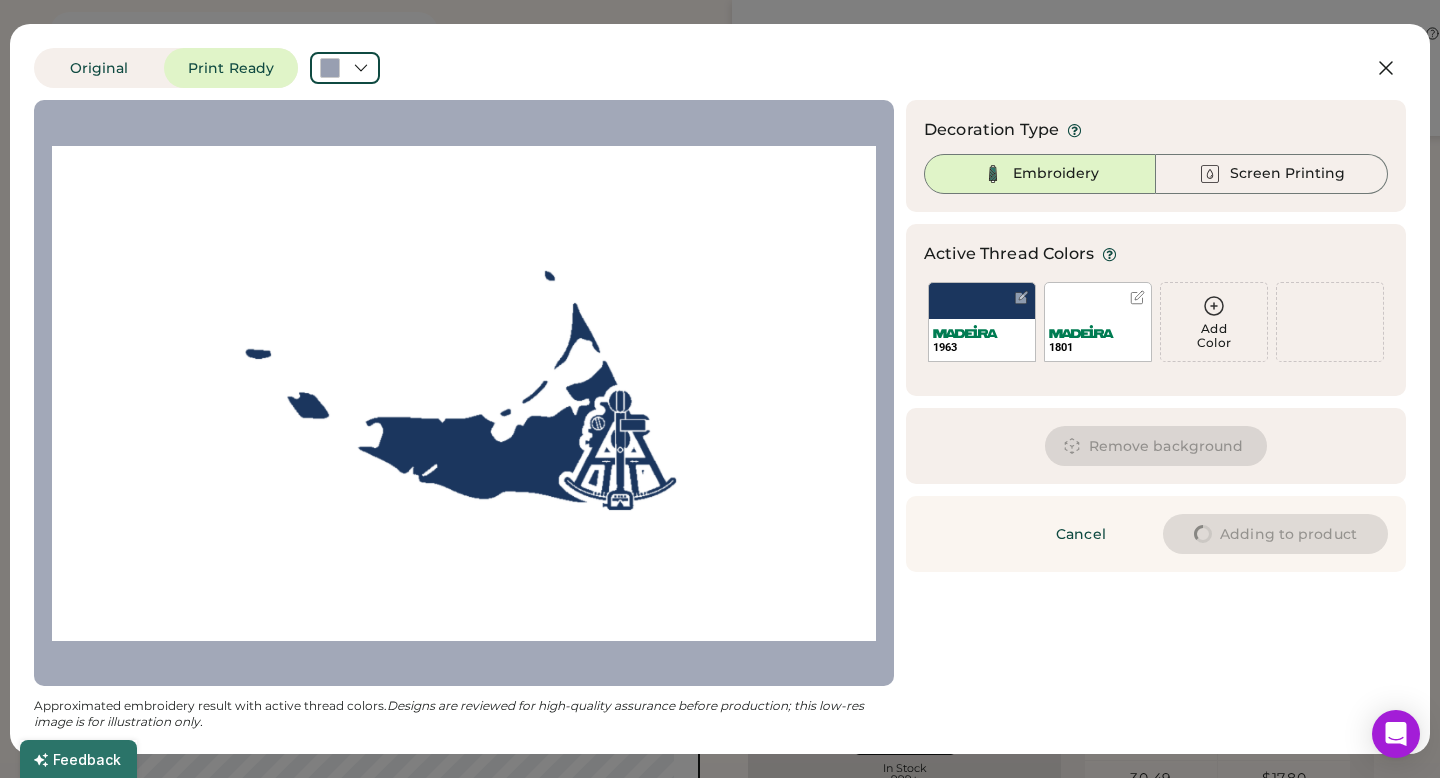 type on "****" 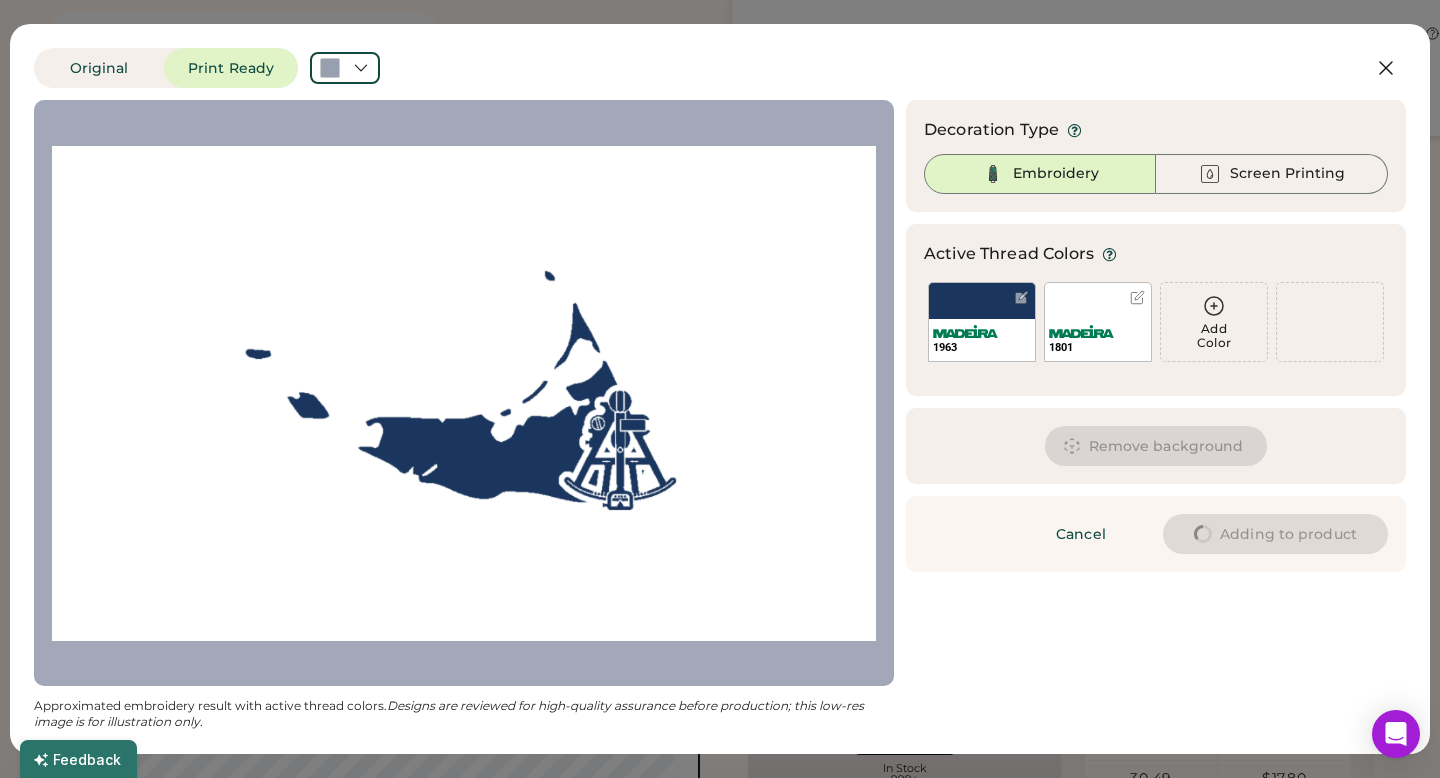 type on "****" 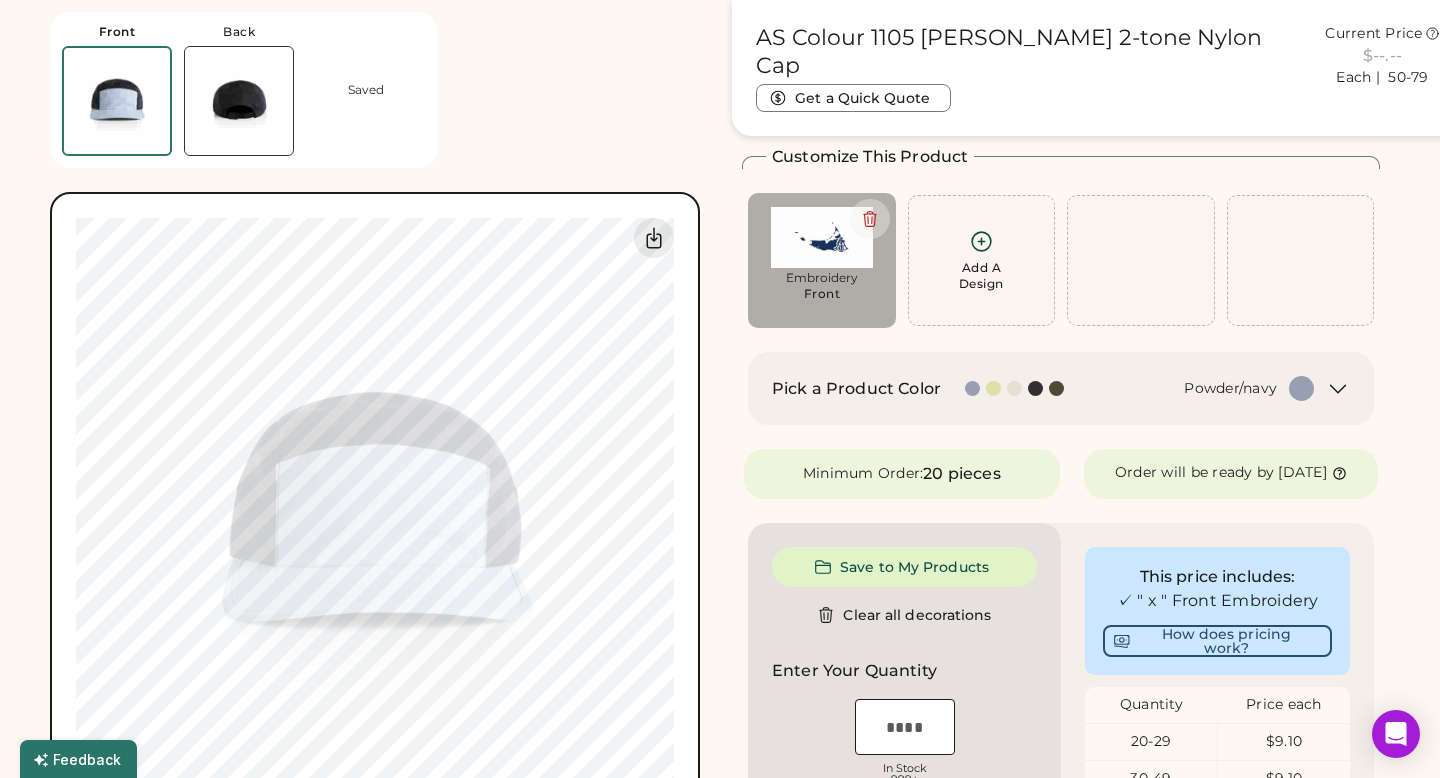 type on "****" 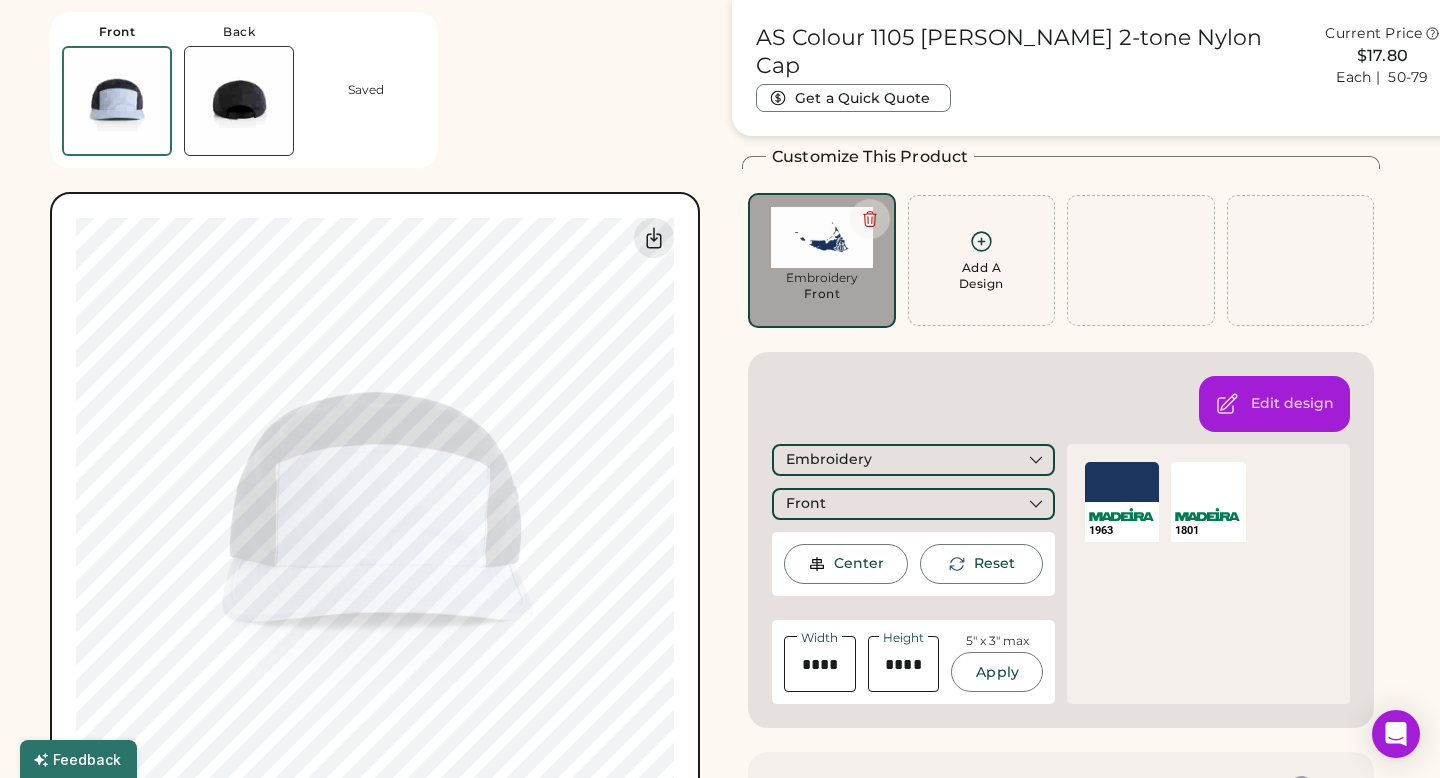 type on "****" 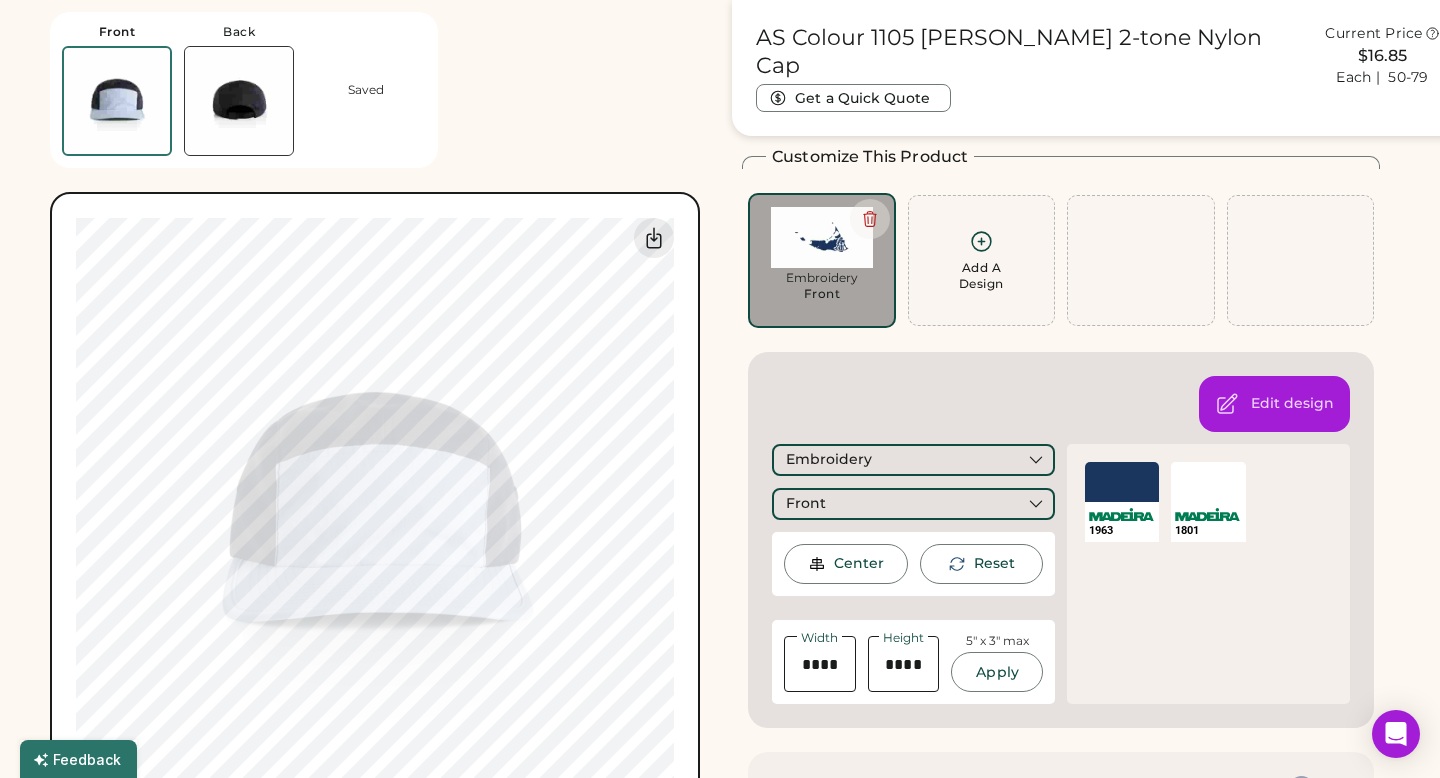 type on "****" 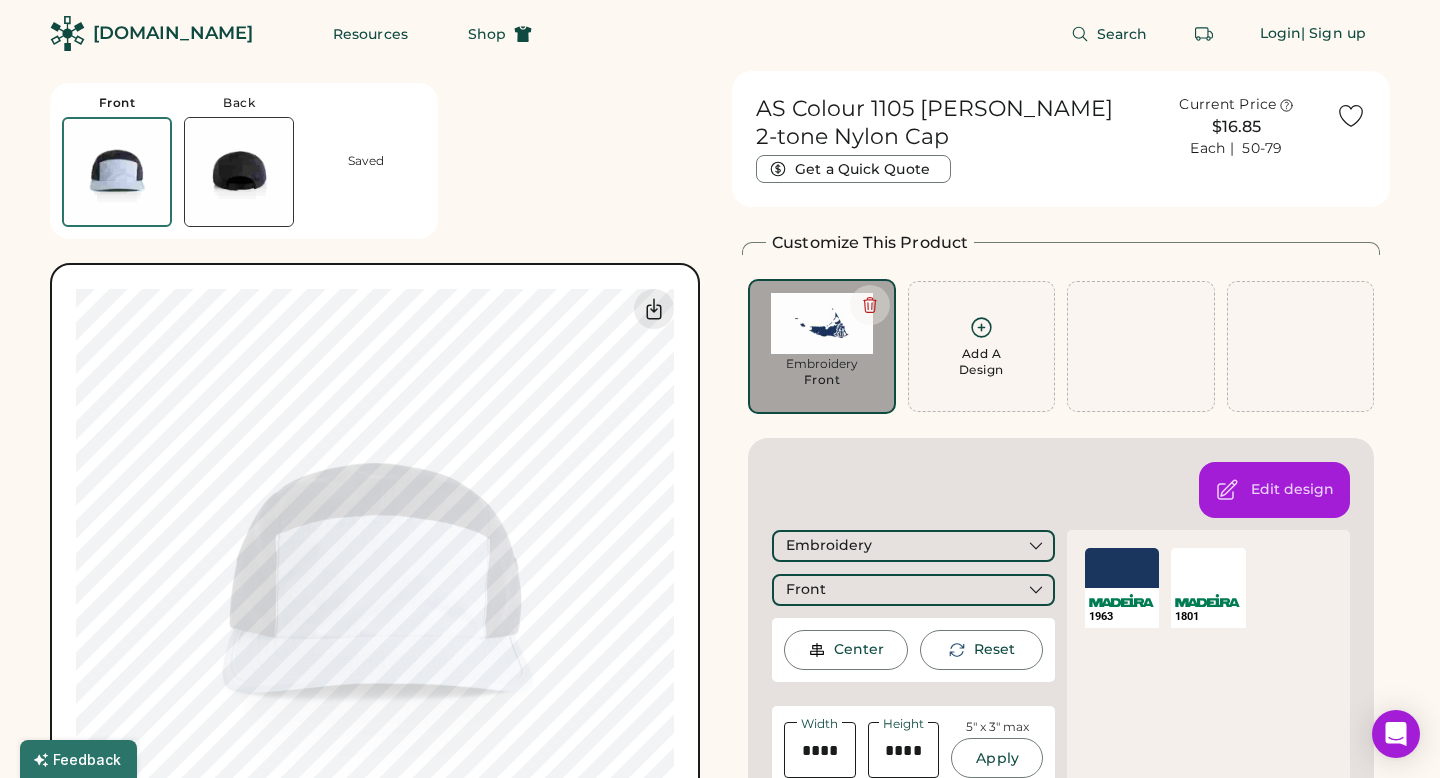 scroll, scrollTop: 0, scrollLeft: 0, axis: both 